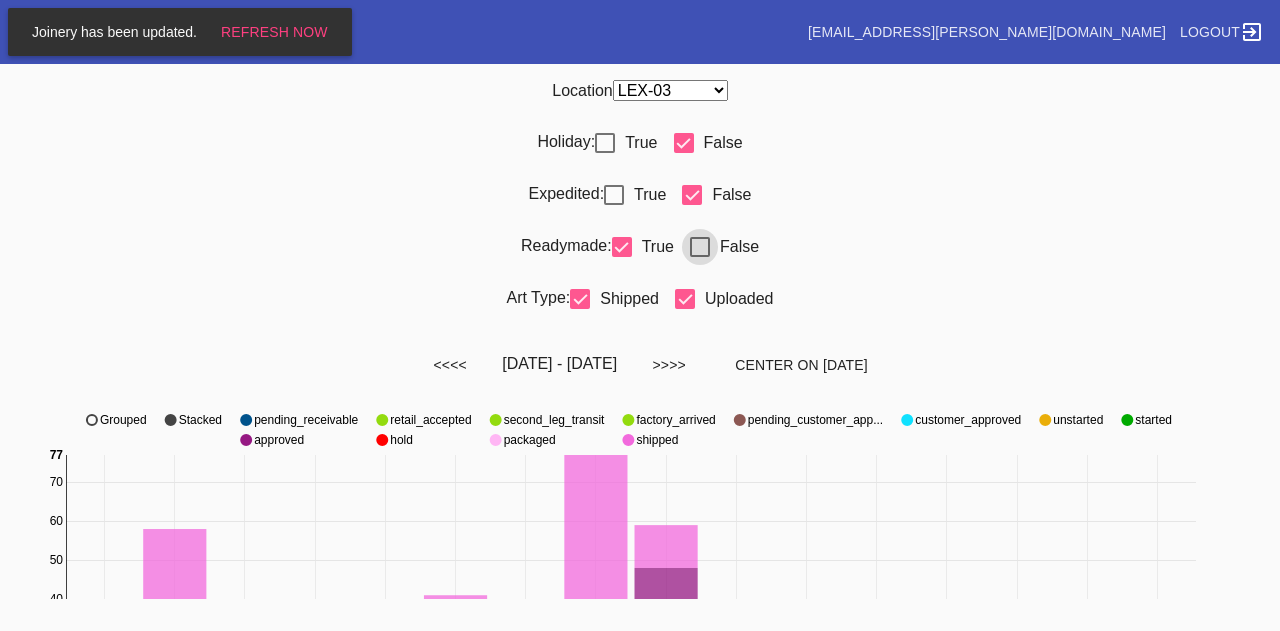 select on "number:31" 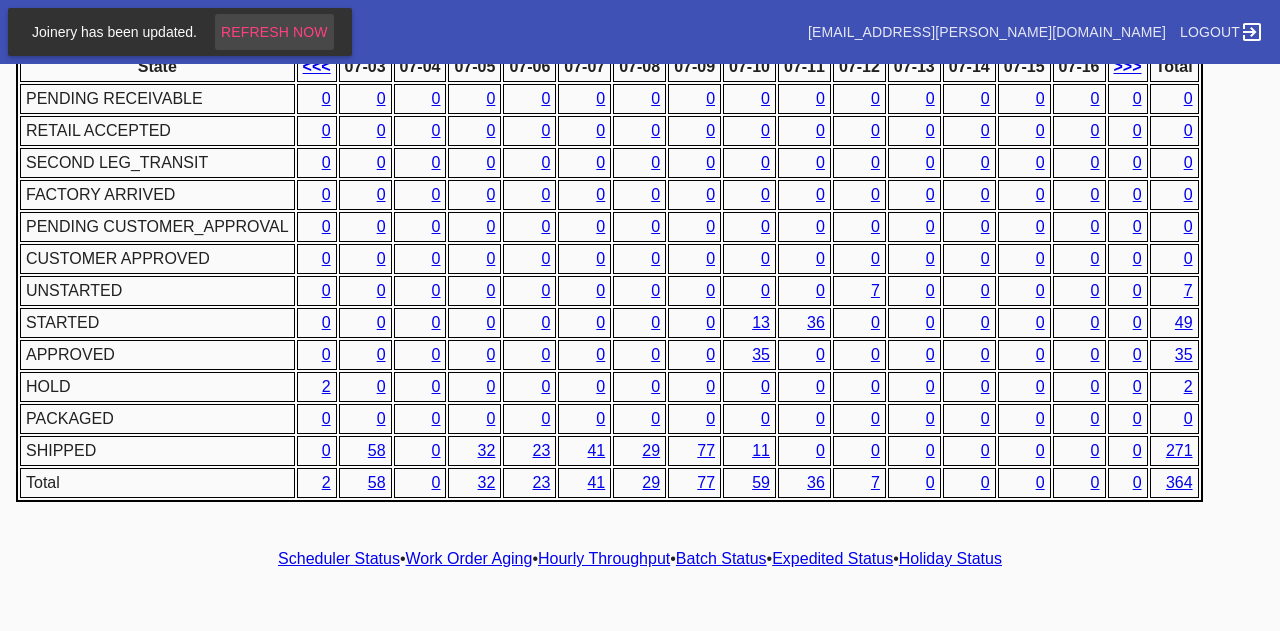 click on "Refresh Now" at bounding box center [274, 32] 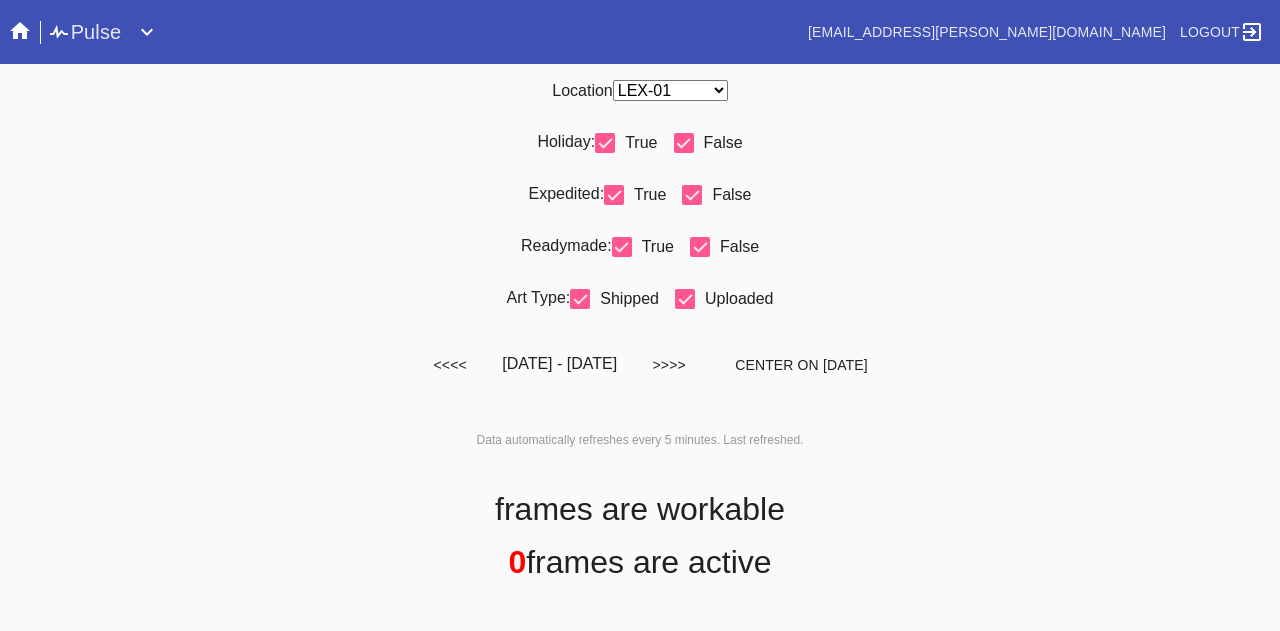 scroll, scrollTop: 0, scrollLeft: 0, axis: both 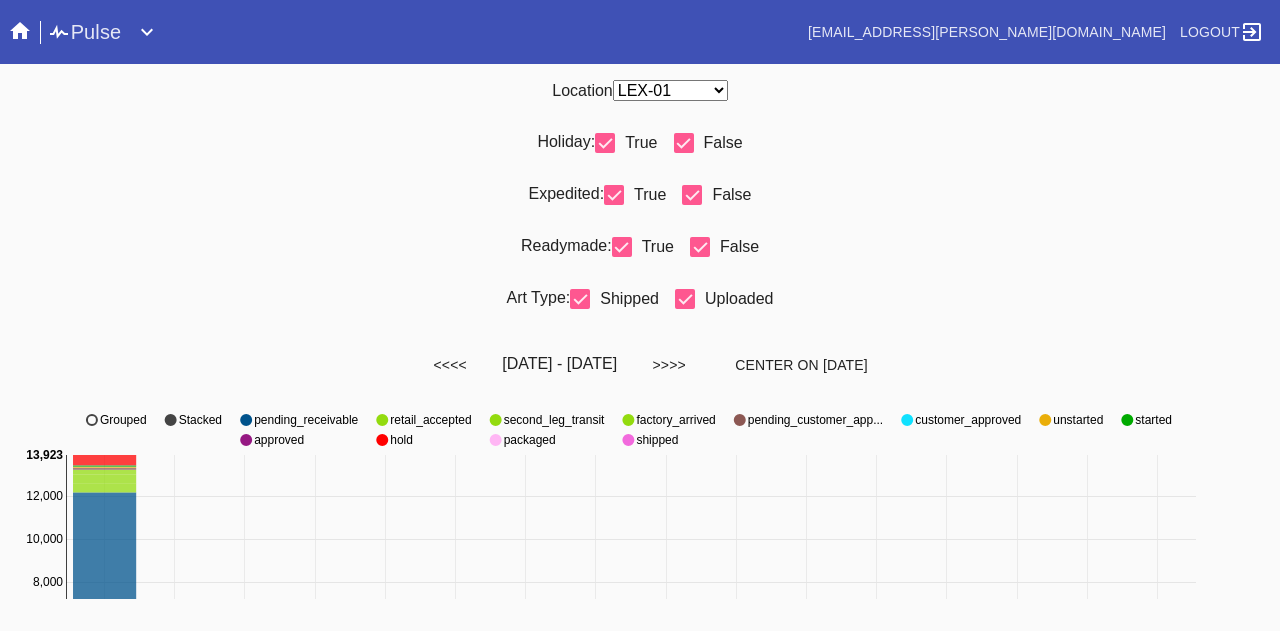 click on "Any Location DCA-05 ELP-01 LAS-01 LEX-01 LEX-03" at bounding box center (670, 90) 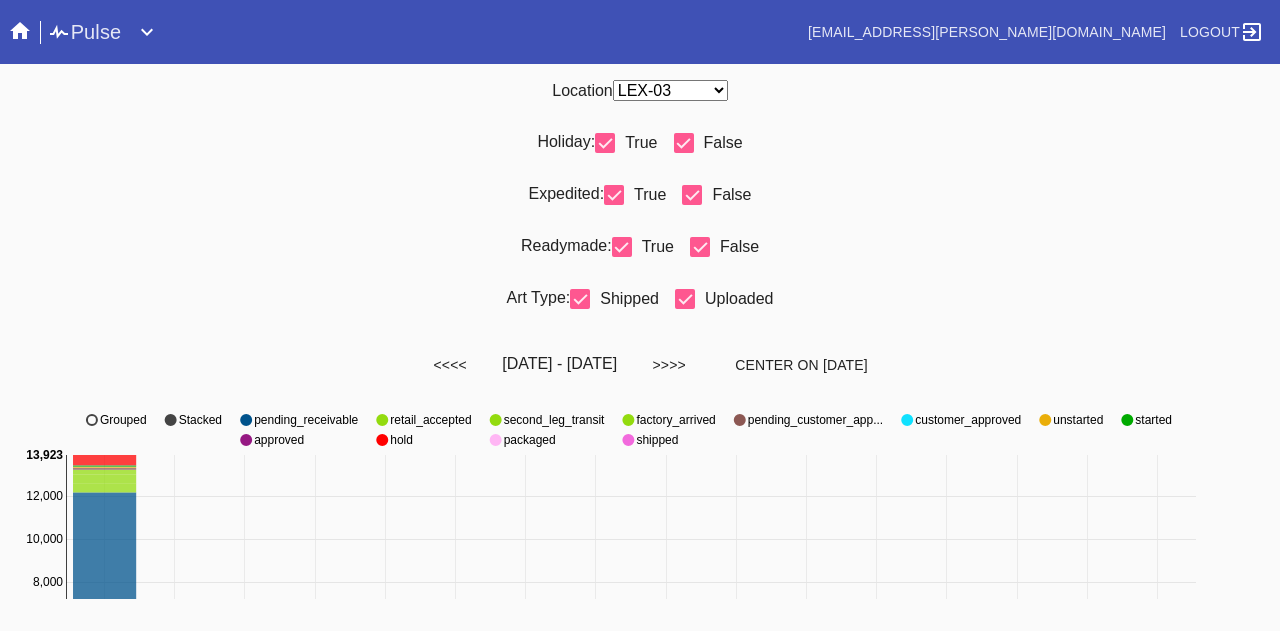 click on "Any Location DCA-05 ELP-01 LAS-01 LEX-01 LEX-03" at bounding box center (670, 90) 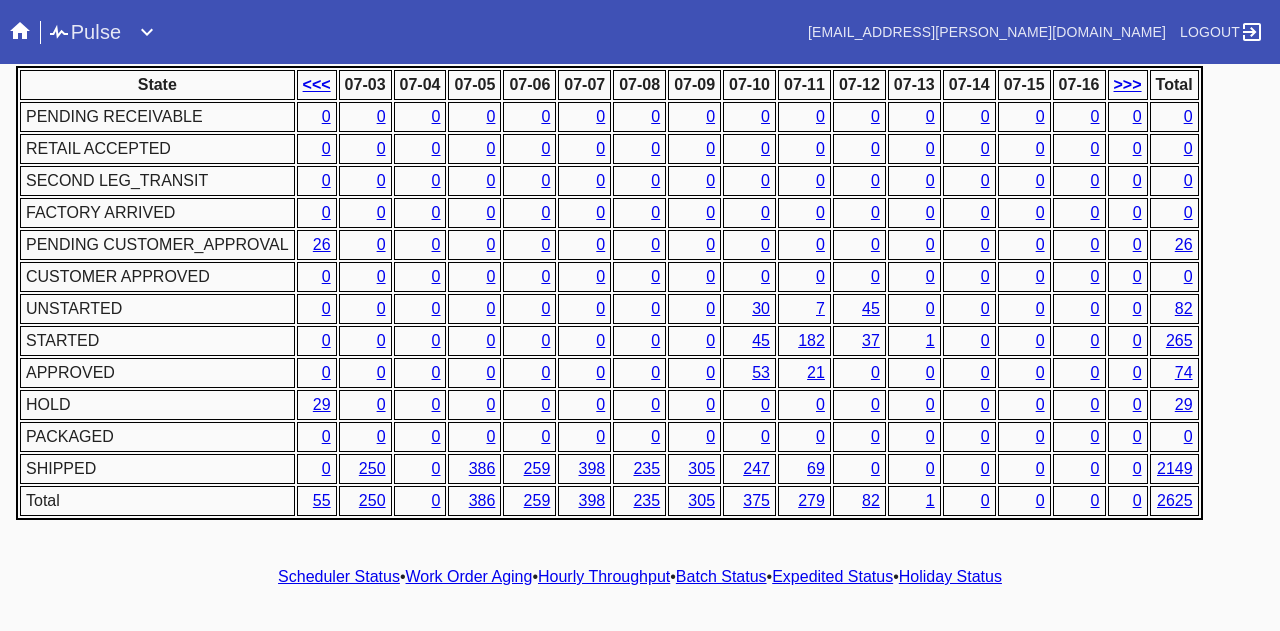 scroll, scrollTop: 1018, scrollLeft: 0, axis: vertical 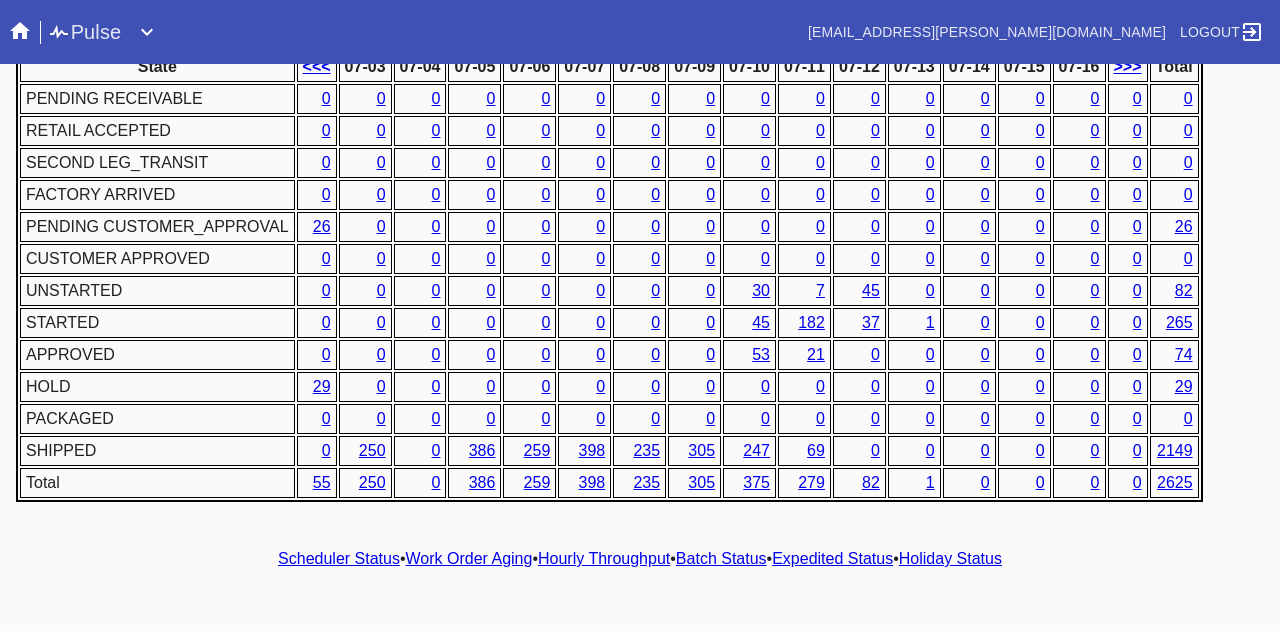 click on "30" at bounding box center [761, 290] 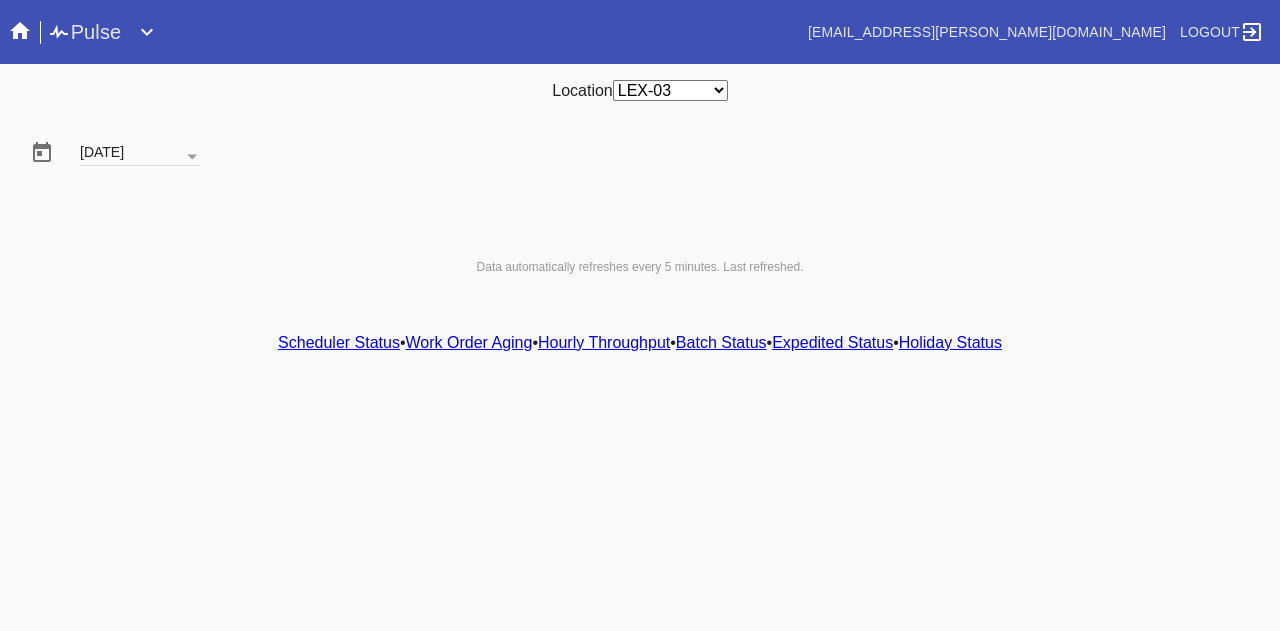 scroll, scrollTop: 0, scrollLeft: 0, axis: both 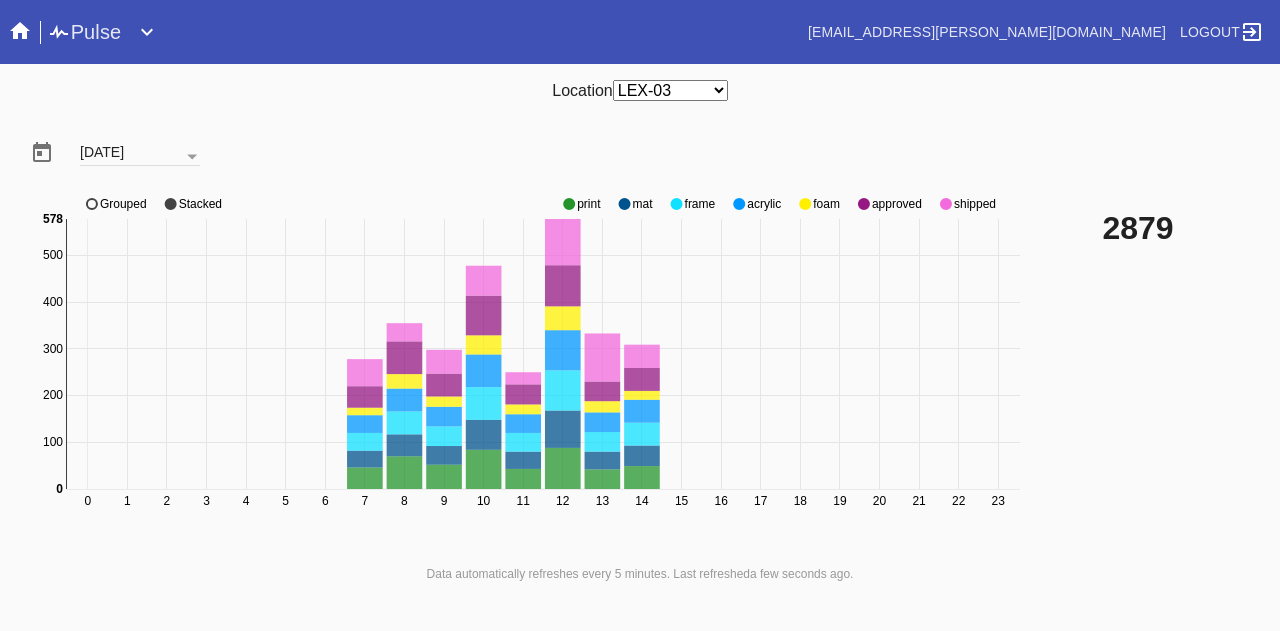 click 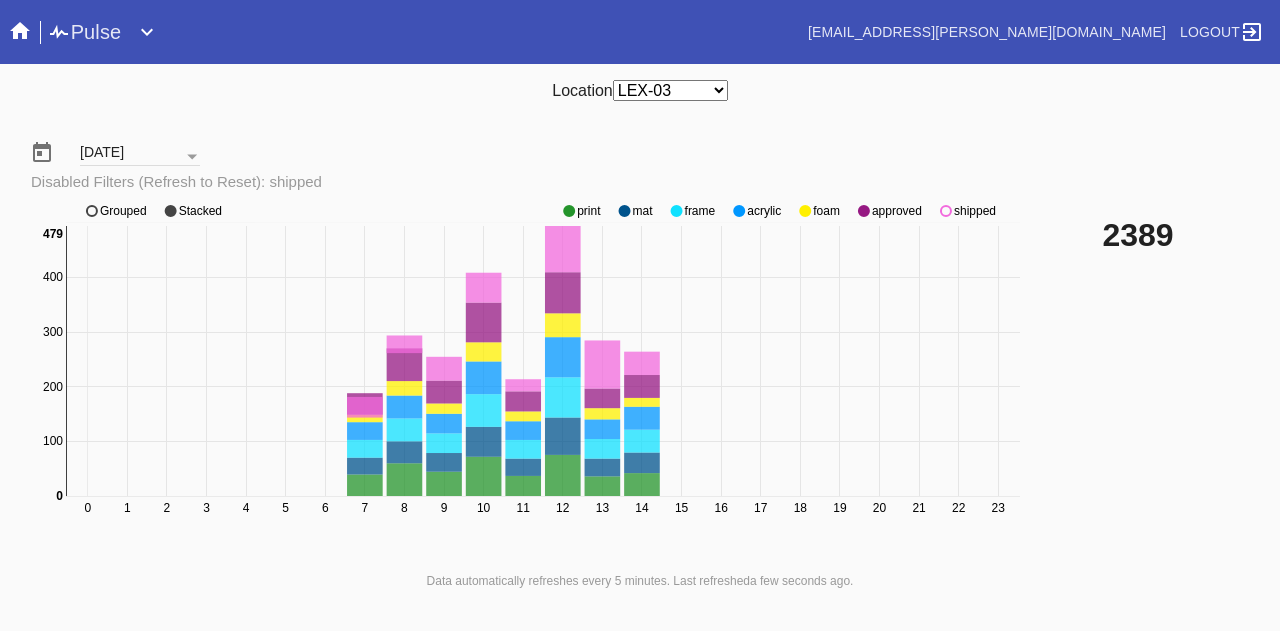 click 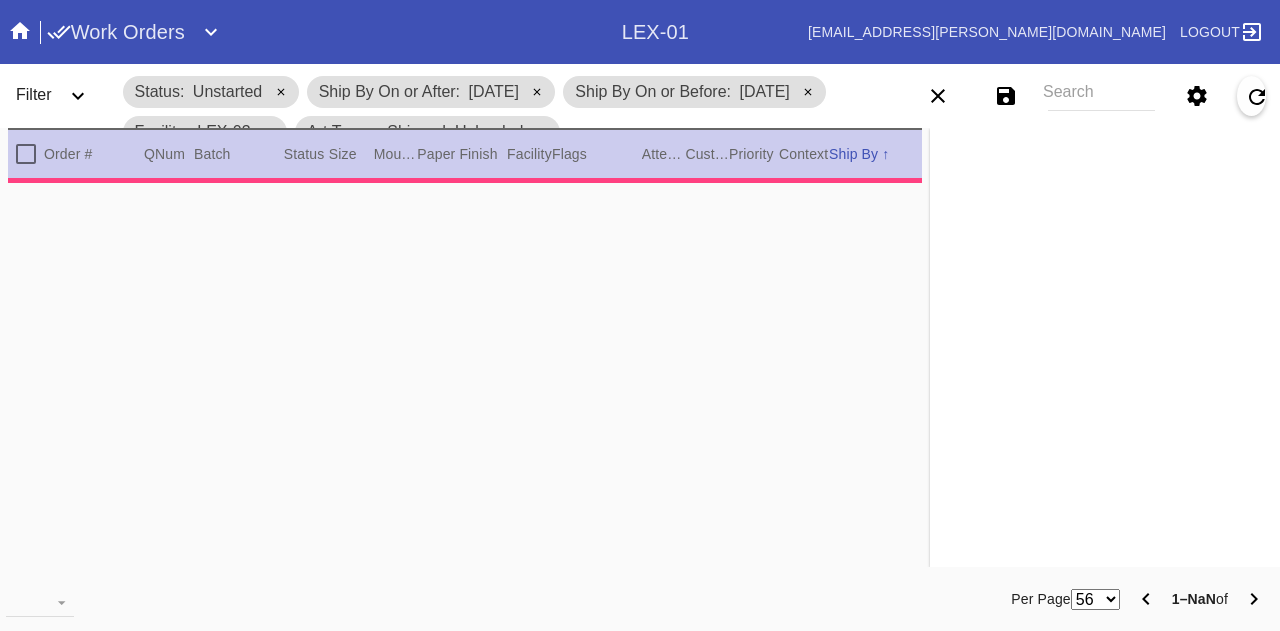 scroll, scrollTop: 0, scrollLeft: 0, axis: both 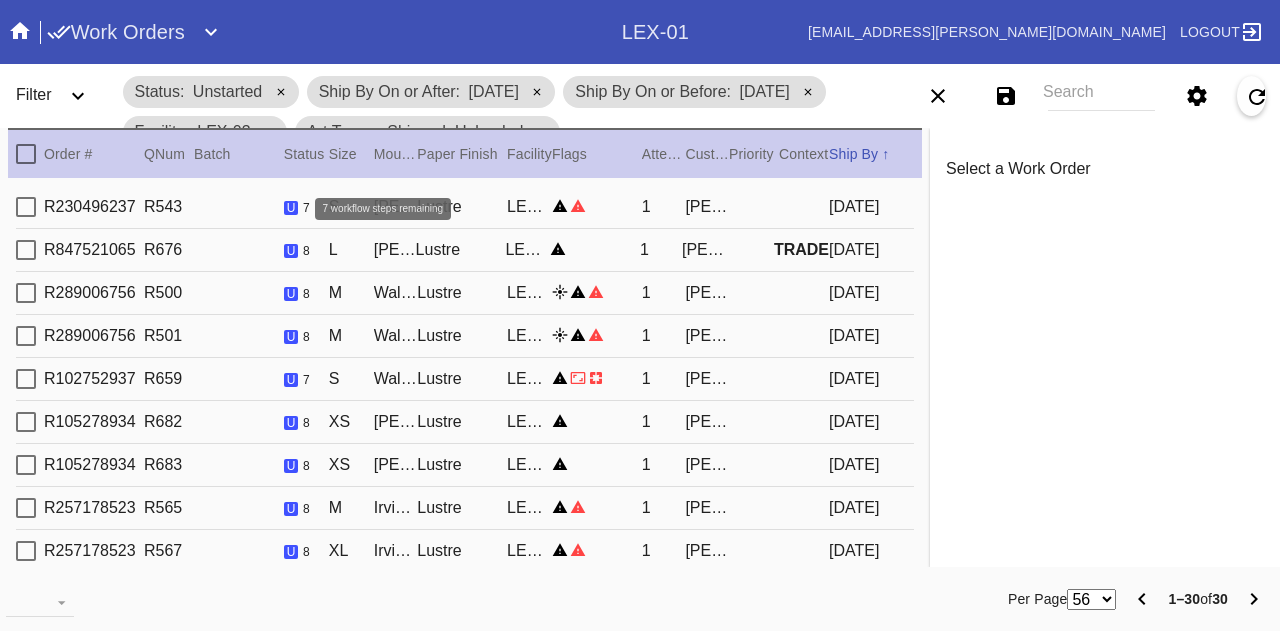 click on "7" at bounding box center [306, 208] 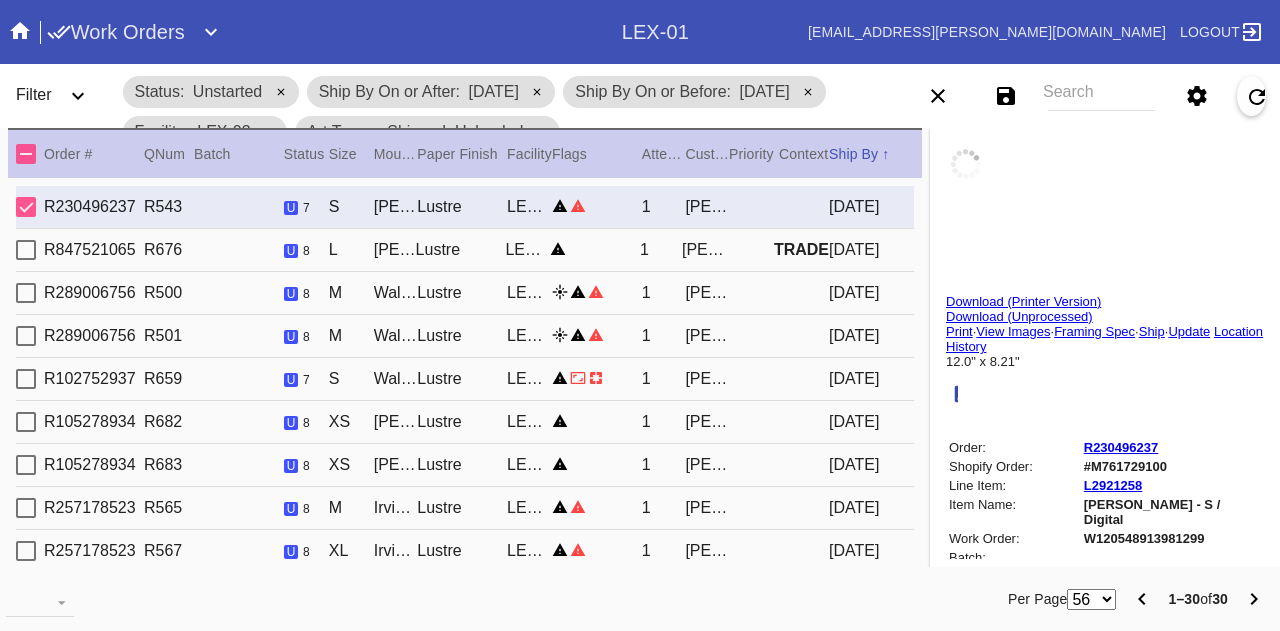 type on "Congratulations on your retirement!" 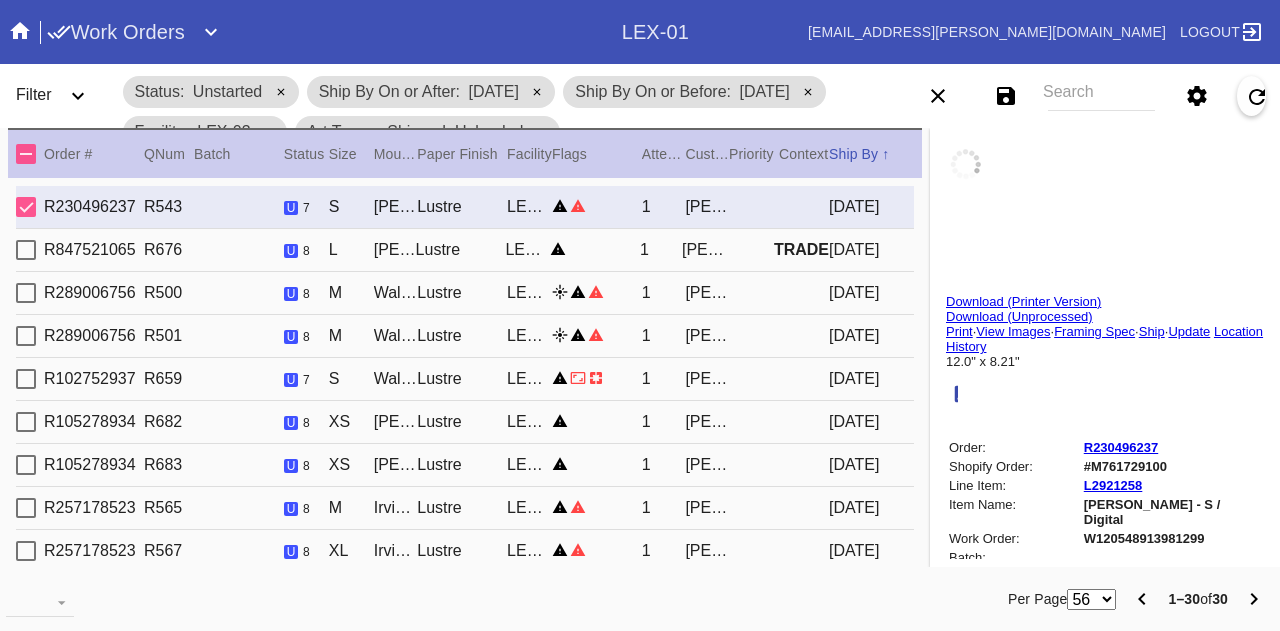 type on "~ The Portland Team" 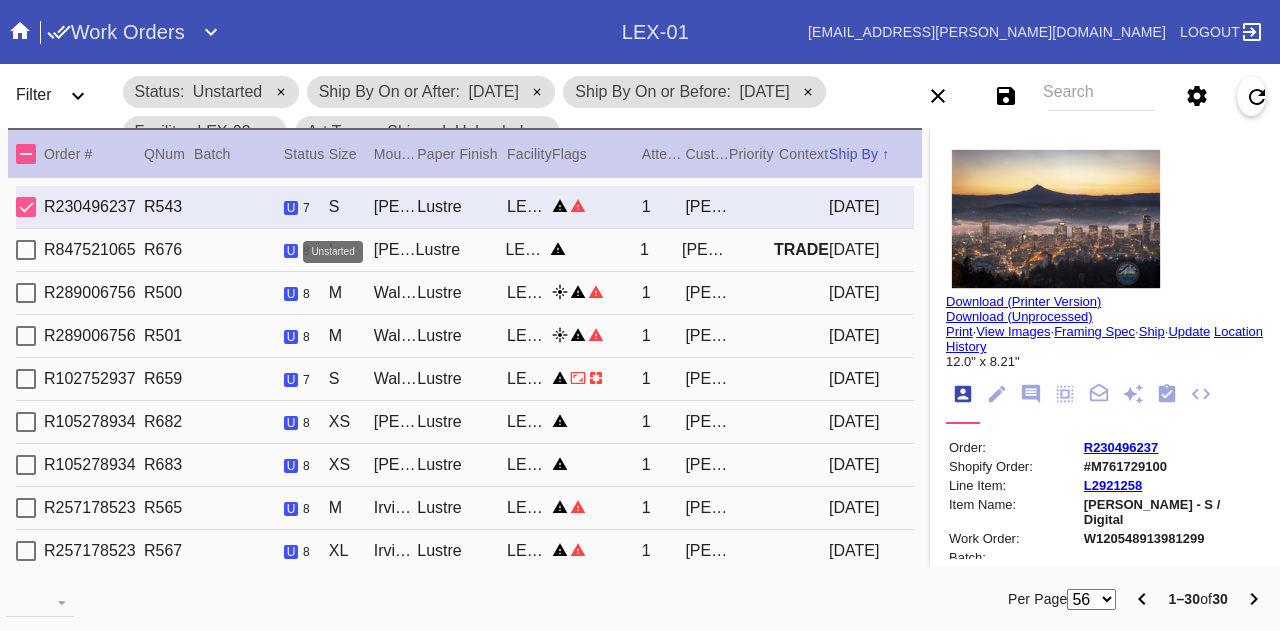 drag, startPoint x: 290, startPoint y: 254, endPoint x: 302, endPoint y: 259, distance: 13 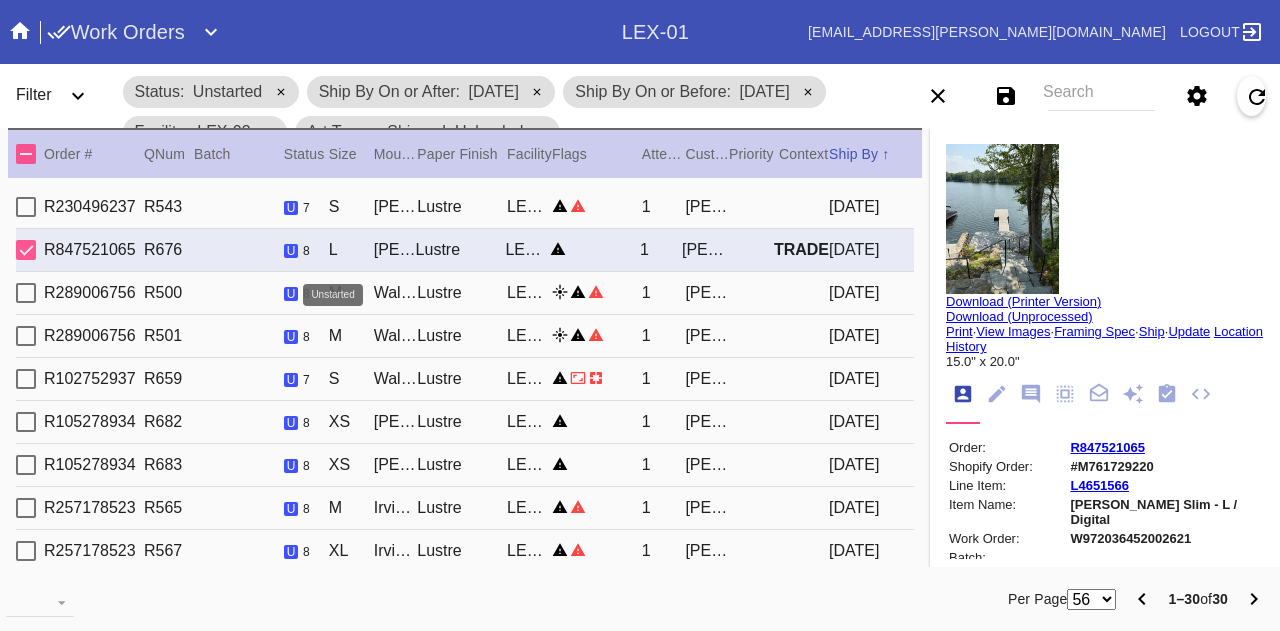 click on "u" at bounding box center (291, 294) 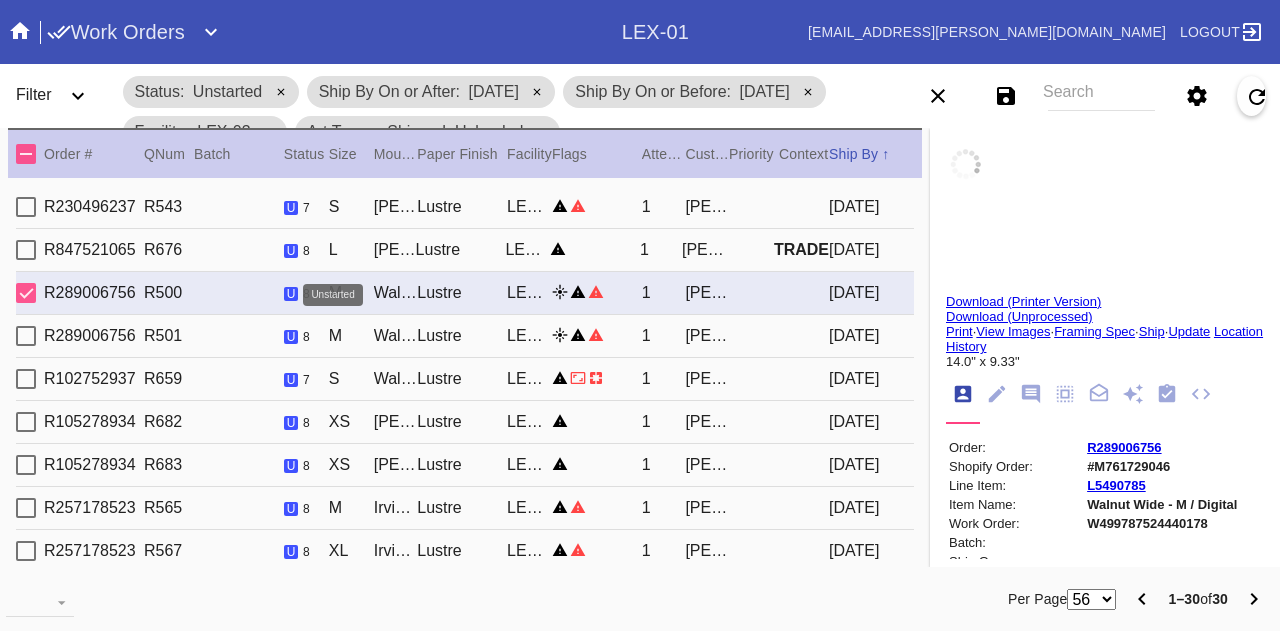 type on "Thanks for the great" 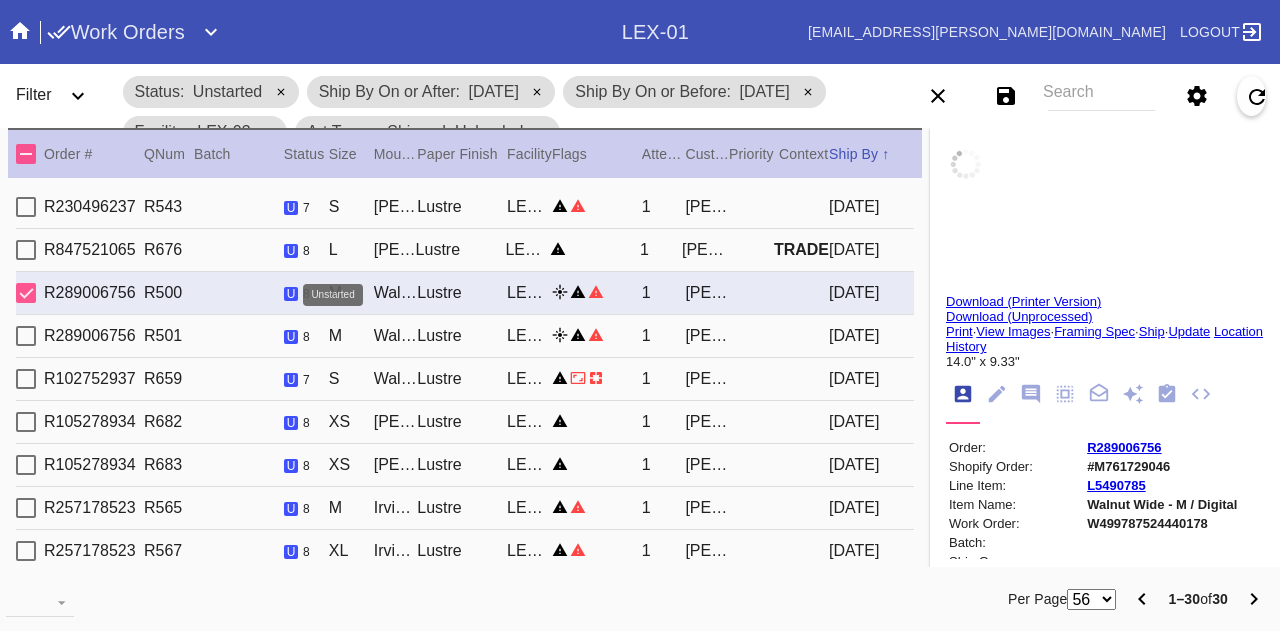 type on "handling - UA Flight Test" 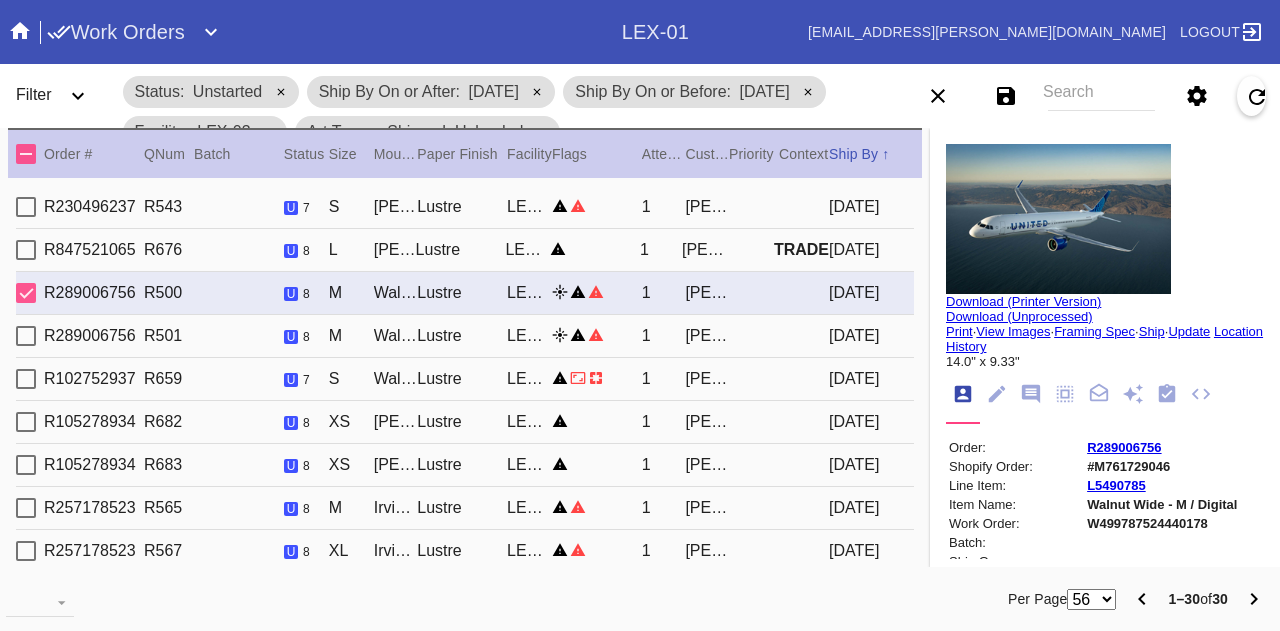 click on "R289006756 R501 u   8 M Walnut (Wide) / Dove White Lustre LEX-03 1 Alexa Farrell
2025-07-10" at bounding box center (465, 336) 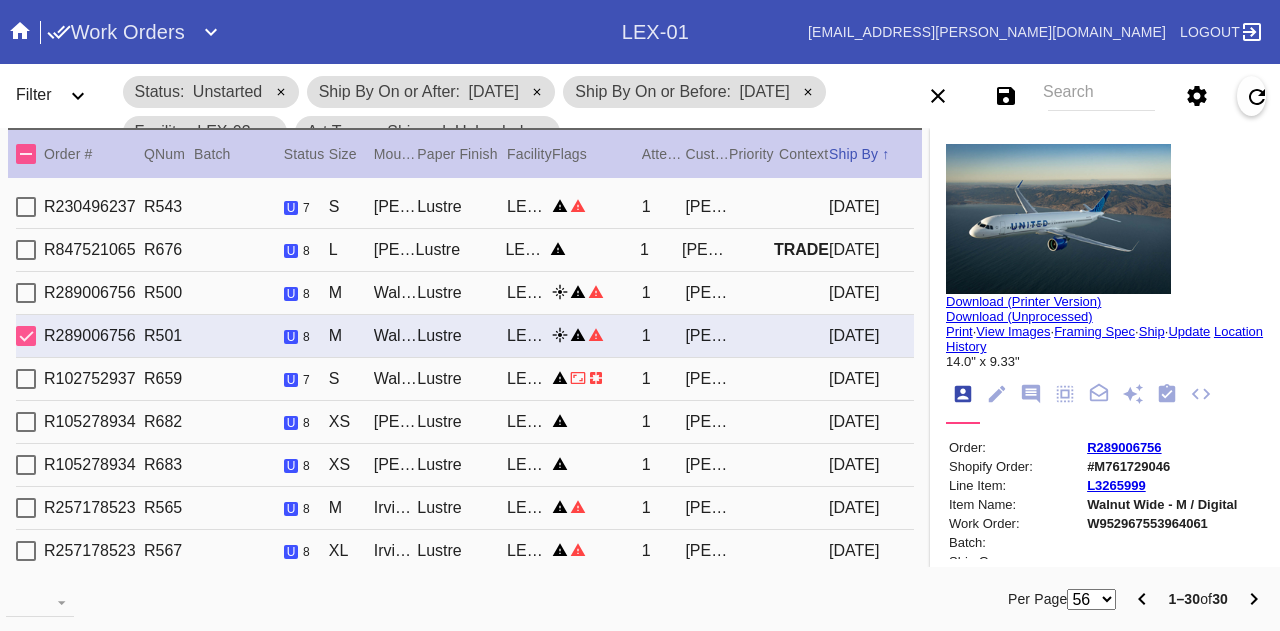 type on "Thanks for your support" 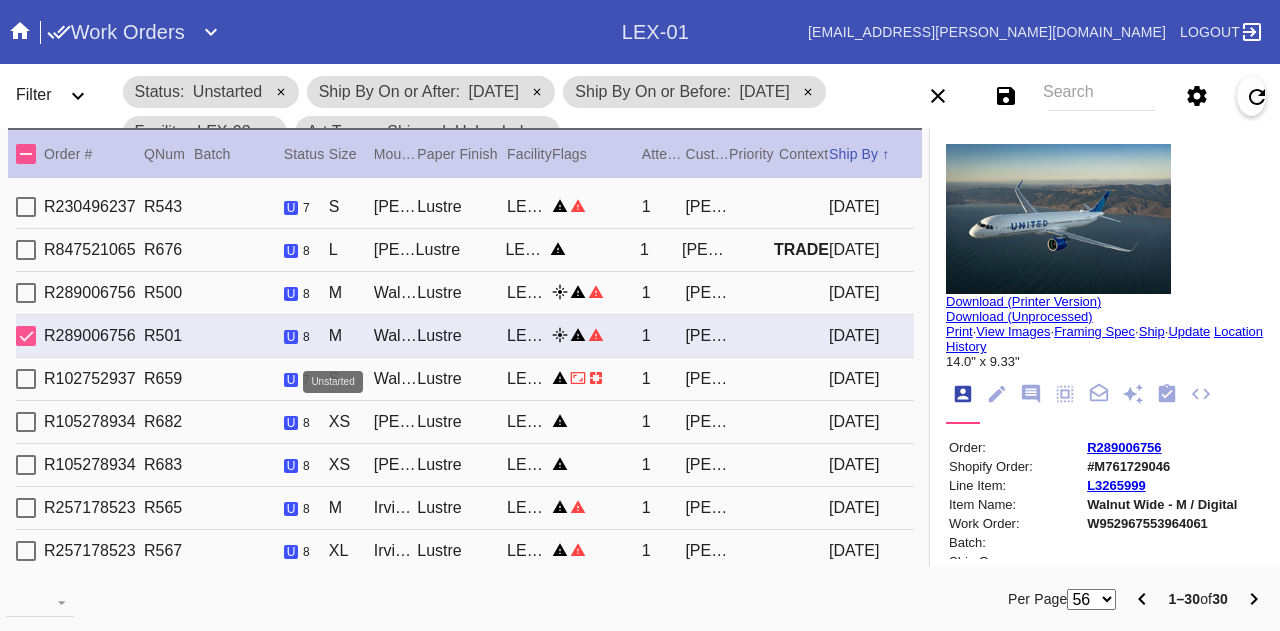 click on "u" at bounding box center (291, 380) 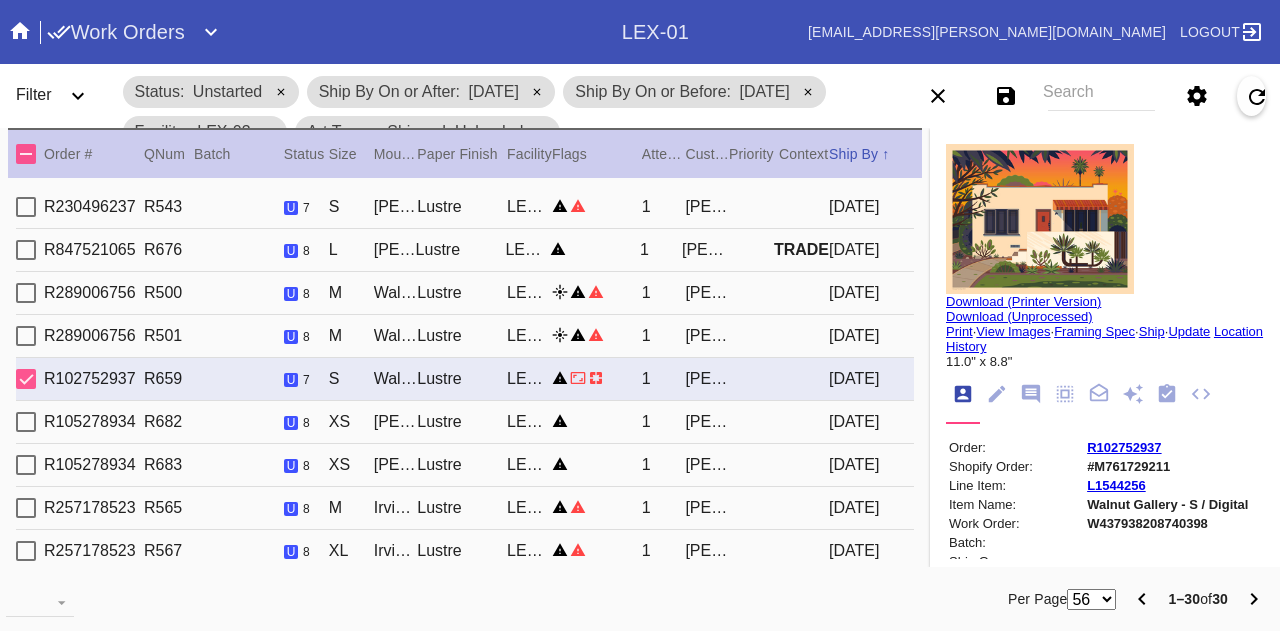 click on "R105278934 R682 u   8 XS Mercer Slim / No Mat Lustre LEX-03 1 Trevor Brown
2025-07-10" at bounding box center (465, 422) 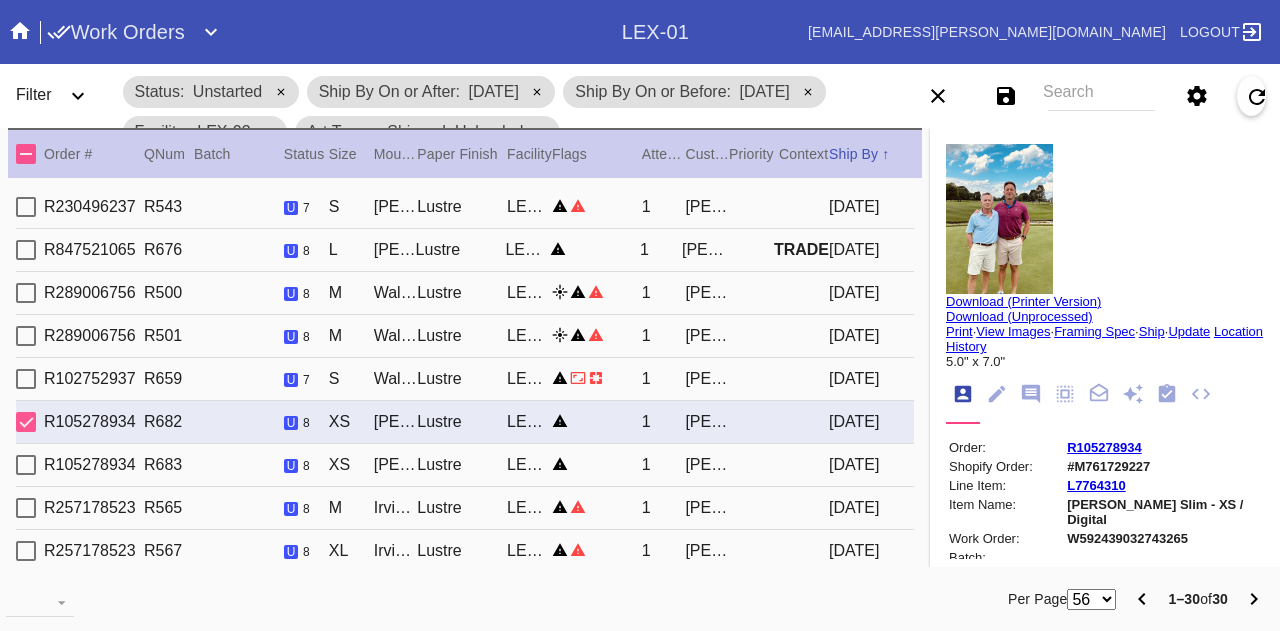 click on "R105278934 R683 u   8 XS Mercer Slim / No Mat Lustre LEX-03 1 Trevor Brown
2025-07-10" at bounding box center [465, 465] 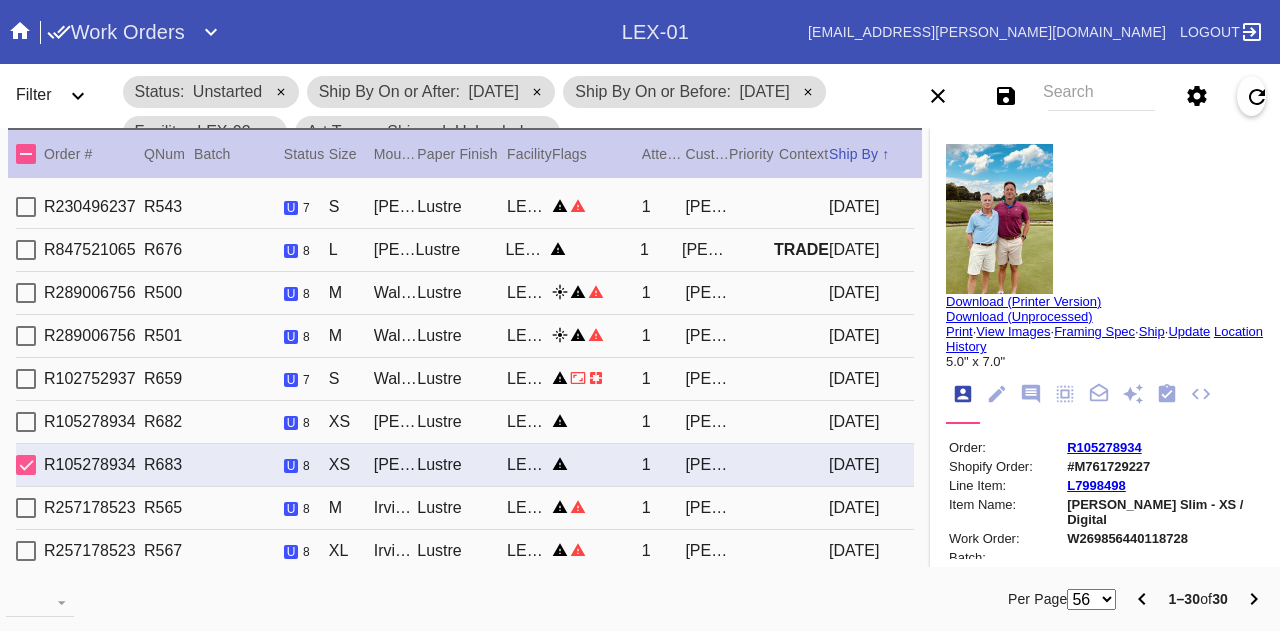 click on "R257178523 R565 u   8 M Irvine Slim / Warm White - 8 Ply Lustre LEX-03 1 Justin Davis
2025-07-10" at bounding box center (465, 508) 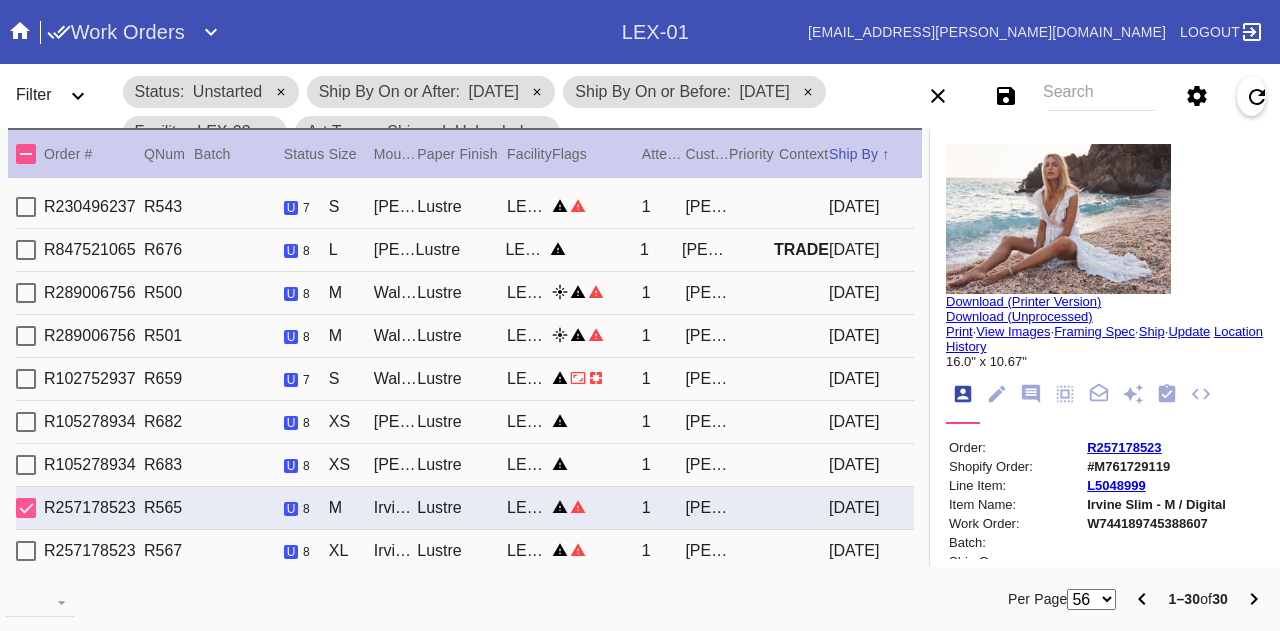 click on "R257178523 R567 u   8 XL Irvine Slim / Fabric White Oversized Lustre LEX-03 1 Justin Davis
2025-07-10" at bounding box center [465, 551] 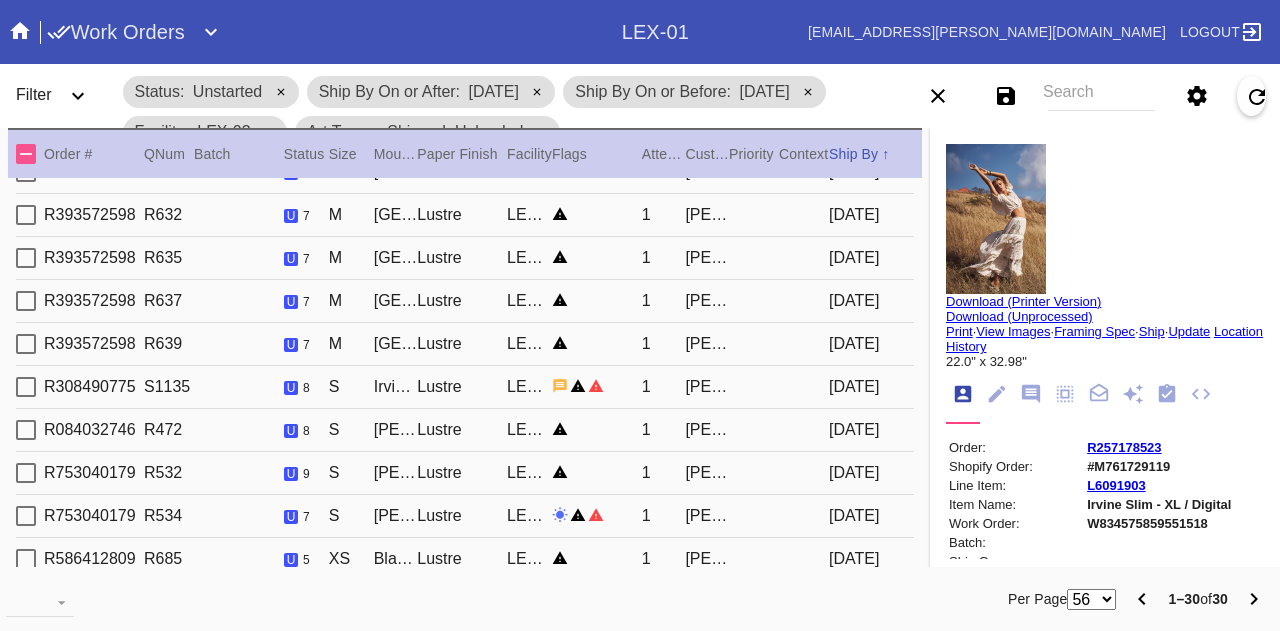 scroll, scrollTop: 904, scrollLeft: 0, axis: vertical 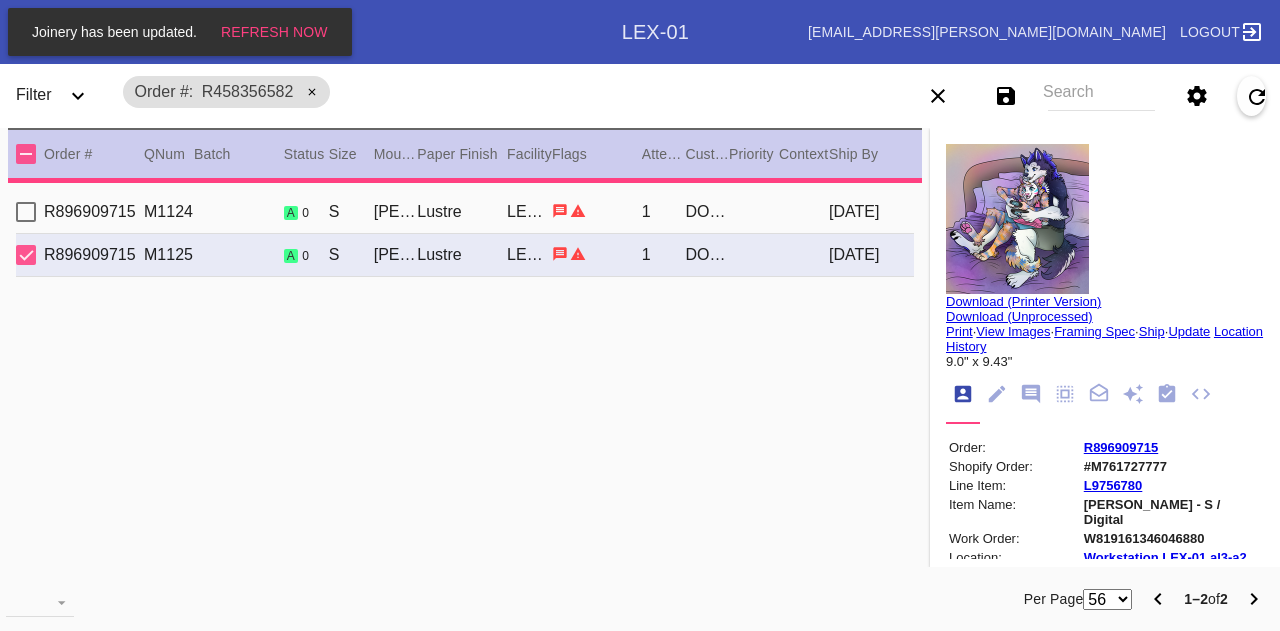type 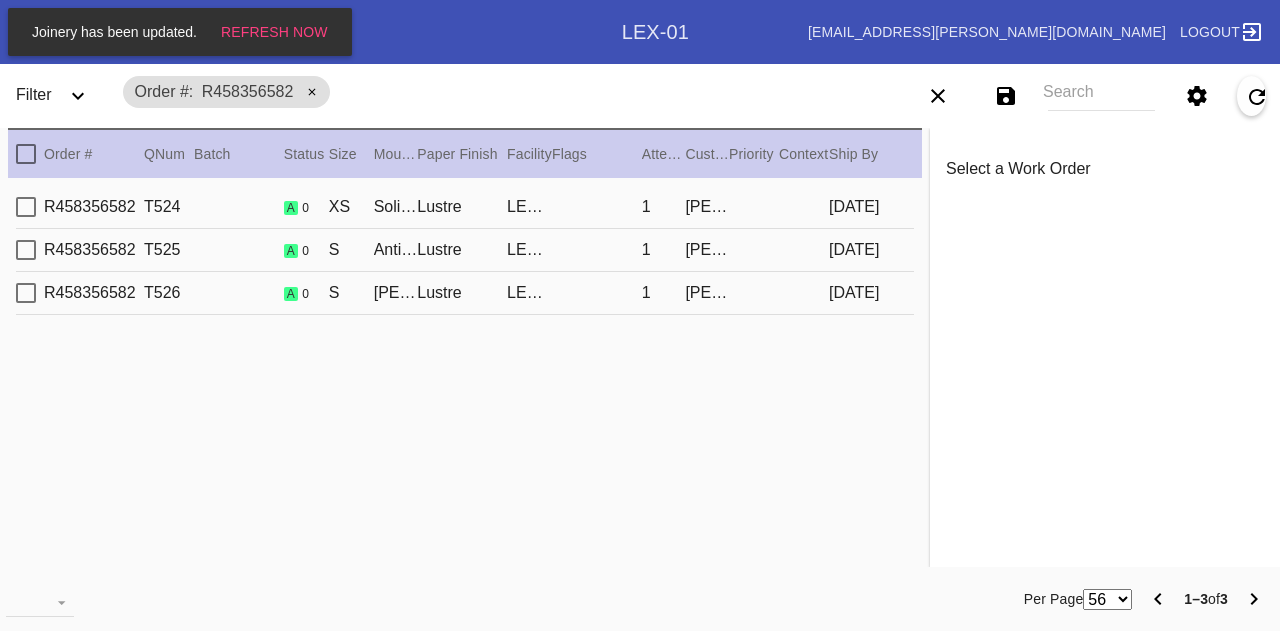 click on "S" at bounding box center (351, 250) 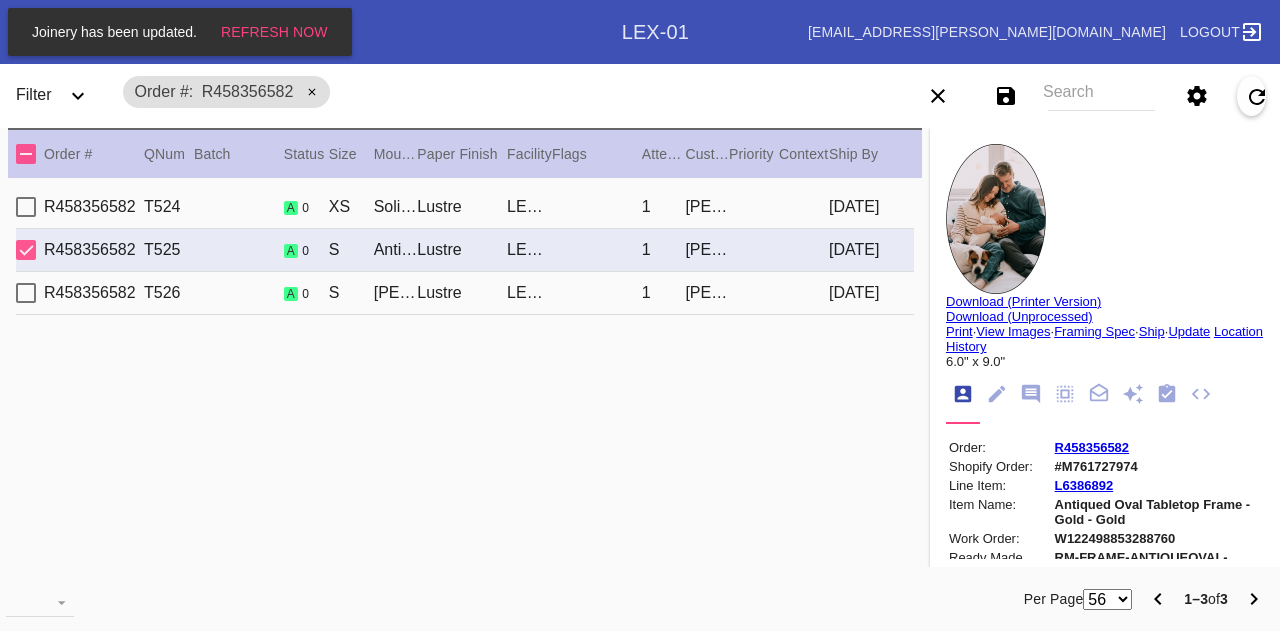 click on "R458356582 T526 a   0 S Florence / The Three Generation Vertical Lustre LEX-03 1 Mary Ellen Kuhn
2025-07-10" at bounding box center [465, 293] 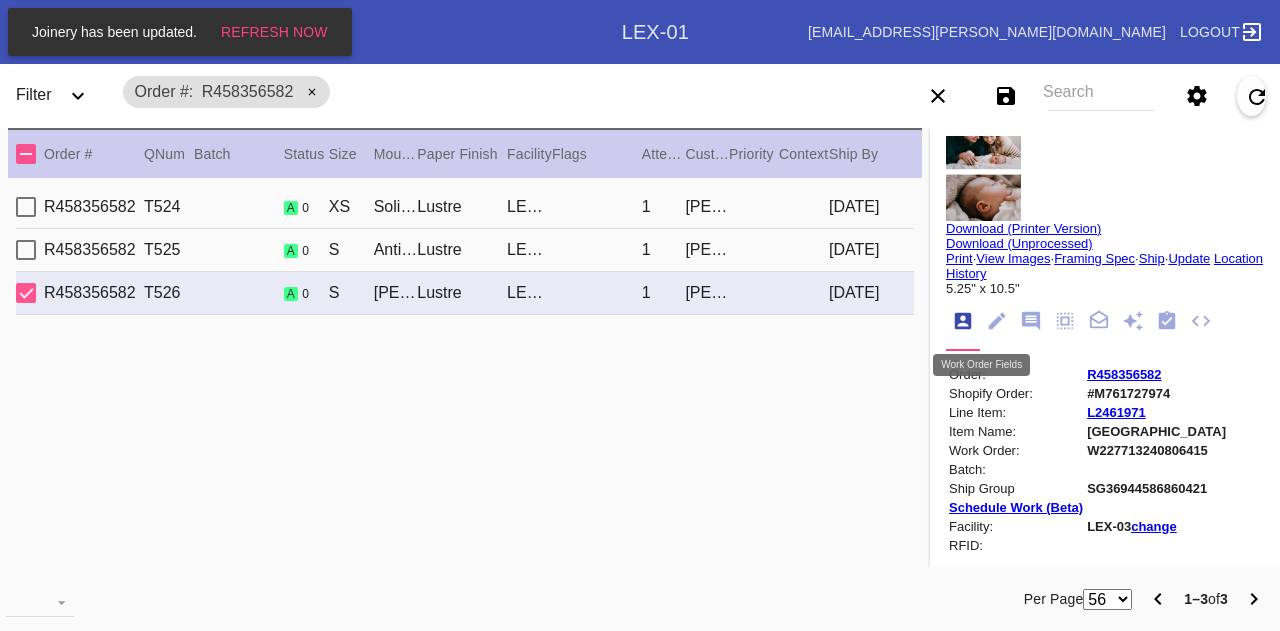 scroll, scrollTop: 100, scrollLeft: 0, axis: vertical 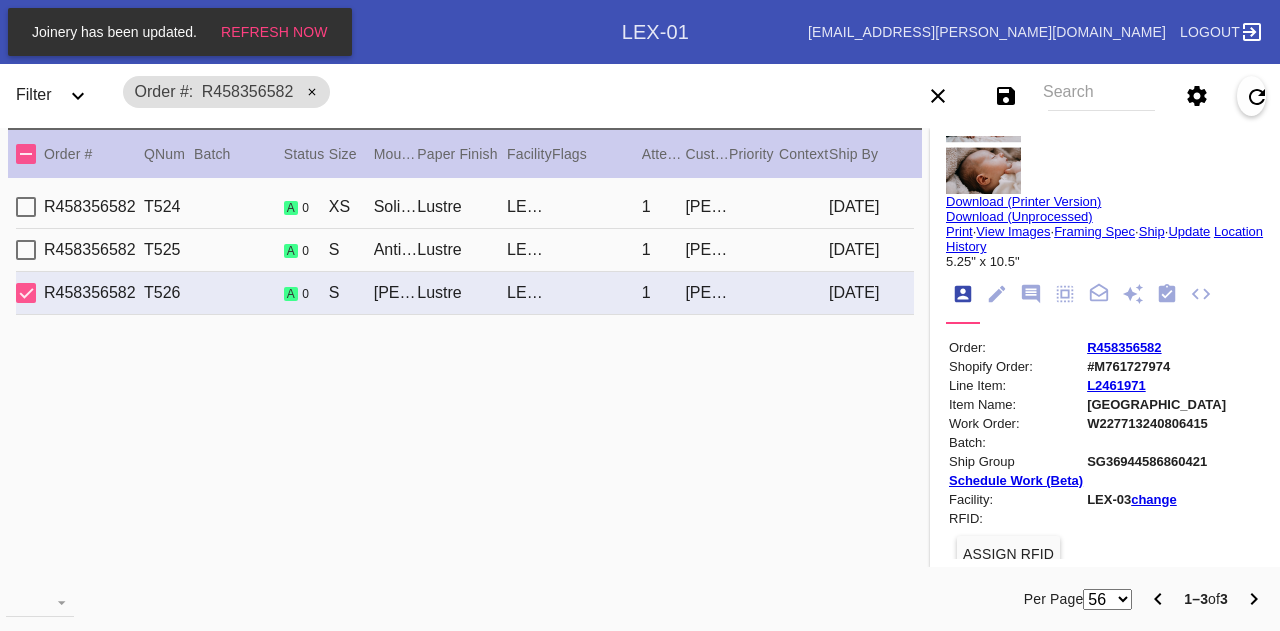 click on "LEX-03" at bounding box center [529, 207] 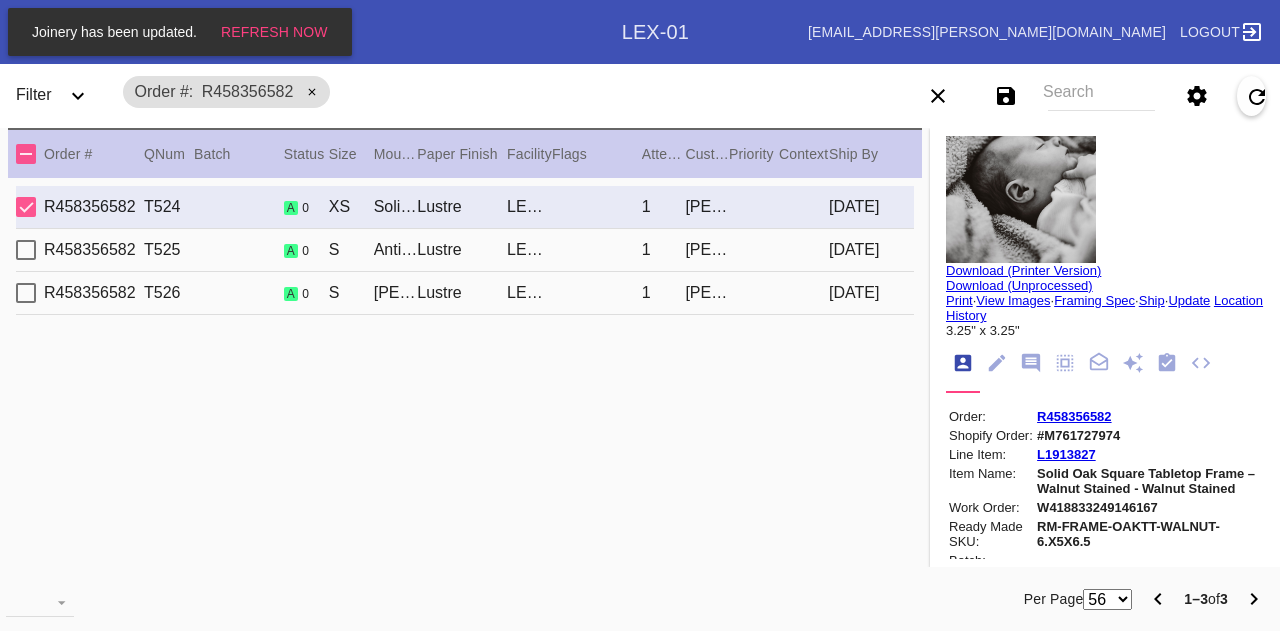 scroll, scrollTop: 0, scrollLeft: 0, axis: both 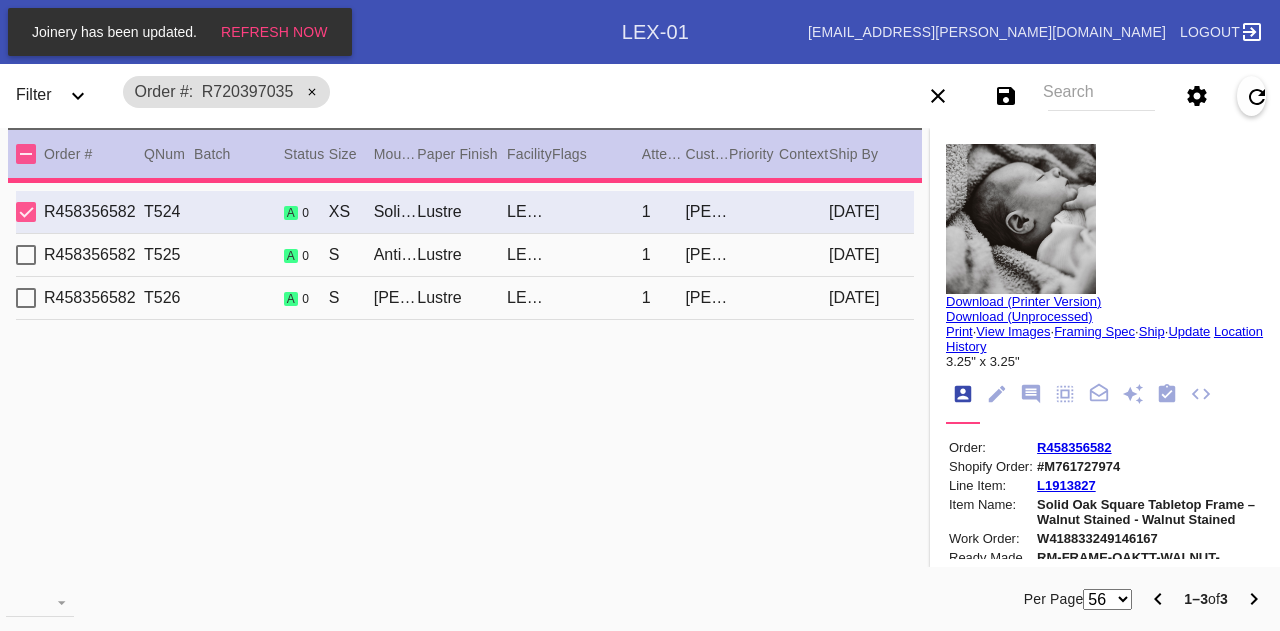 type 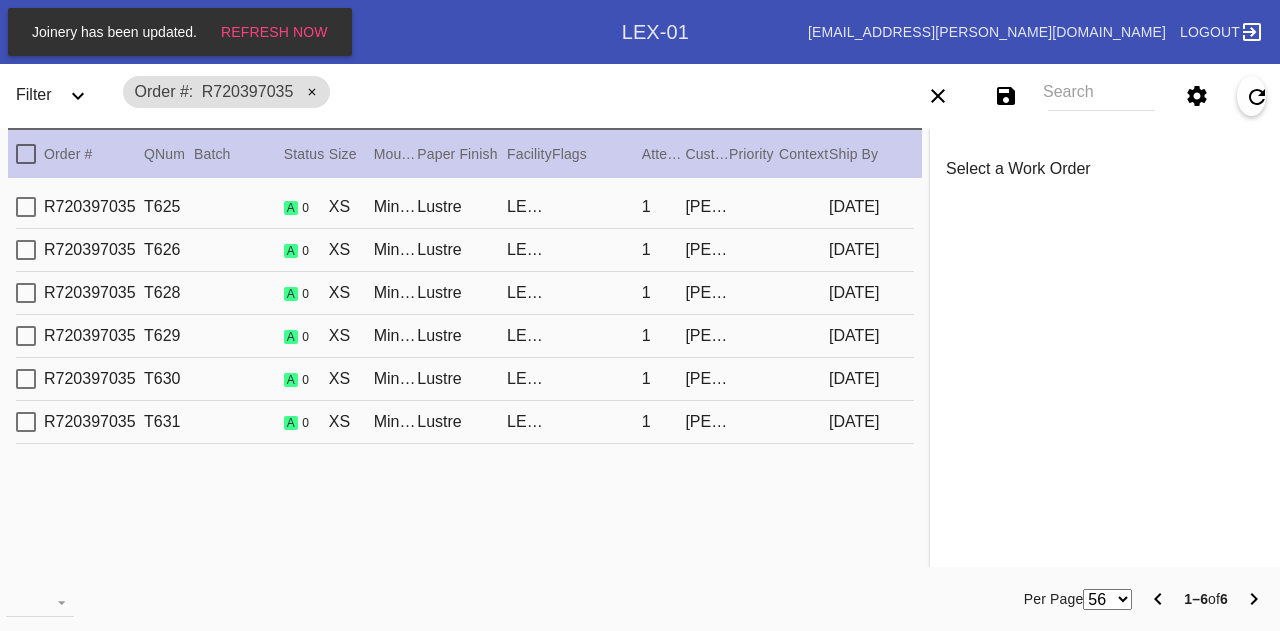 click on "Lustre" at bounding box center (462, 207) 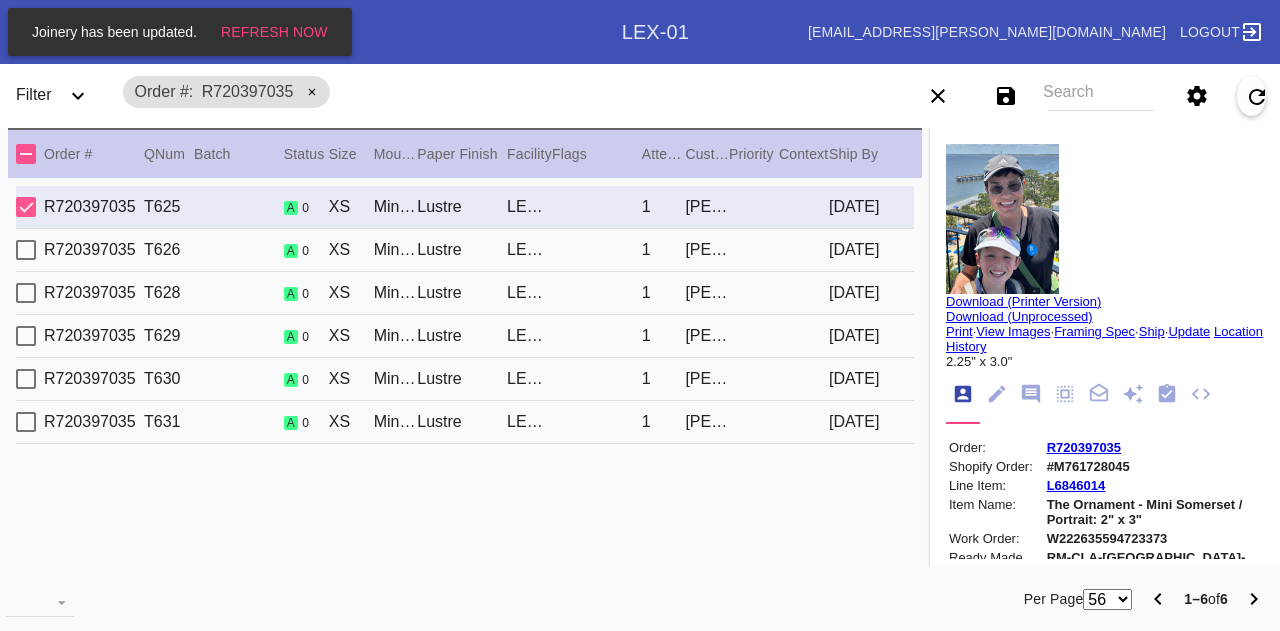 click on "Lustre" at bounding box center [462, 250] 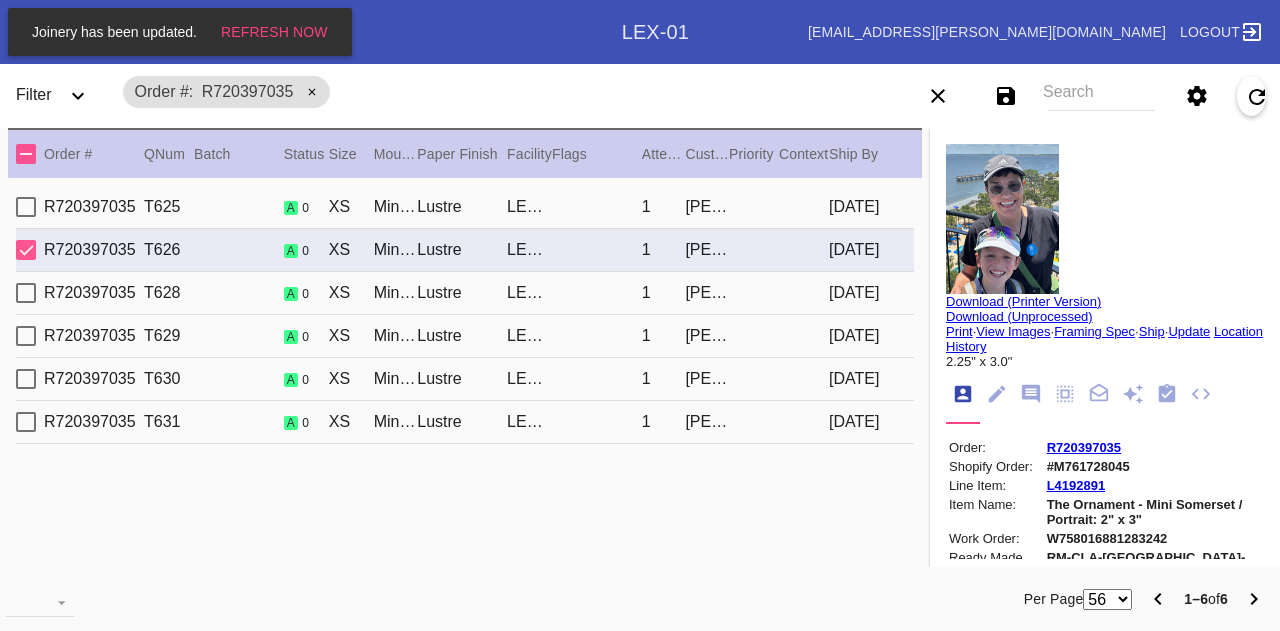 click on "Lustre" at bounding box center (462, 293) 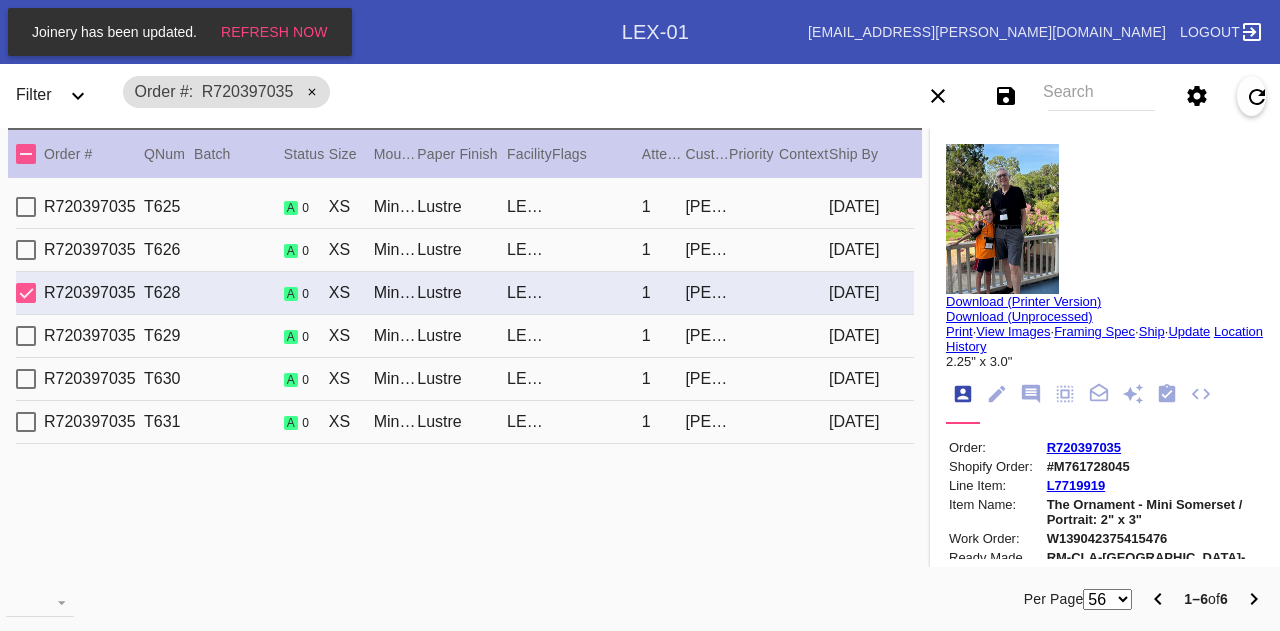 click on "Mini Somerset / No Mat" at bounding box center (396, 336) 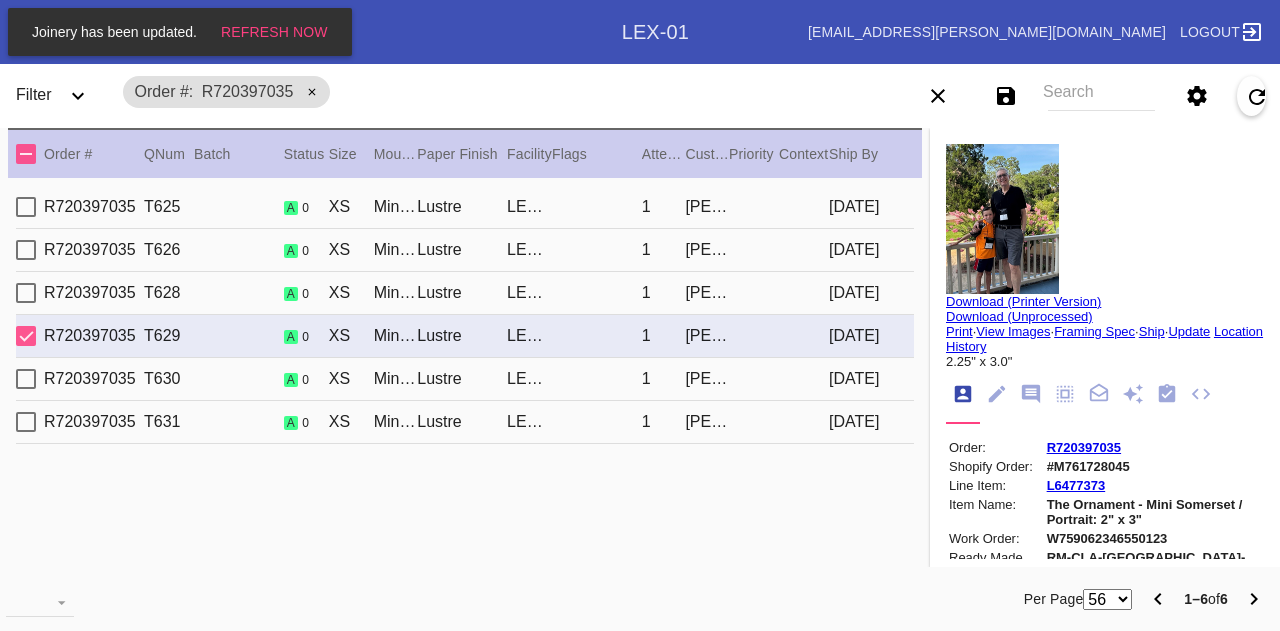 click on "R720397035 T630 a   0 XS Mini Somerset / No Mat Lustre LEX-03 1 Karen Holly
2025-07-10" at bounding box center (465, 379) 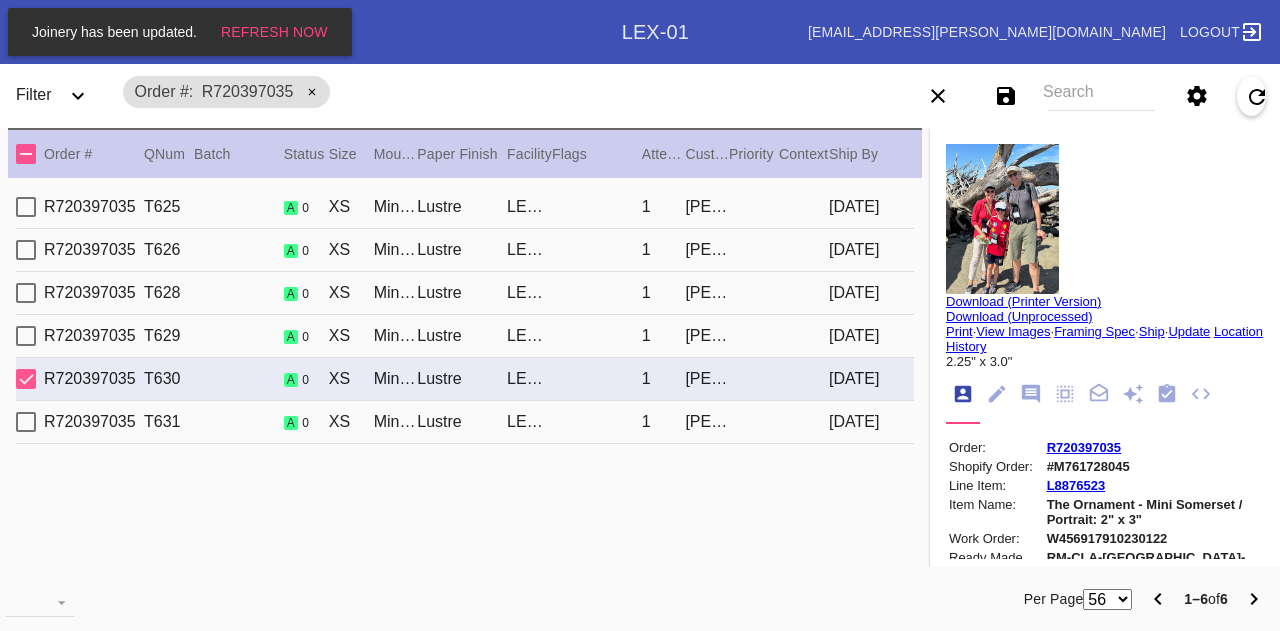 click on "R720397035 T631 a   0 XS Mini Somerset / No Mat Lustre LEX-03 1 Karen Holly
2025-07-10" at bounding box center [465, 422] 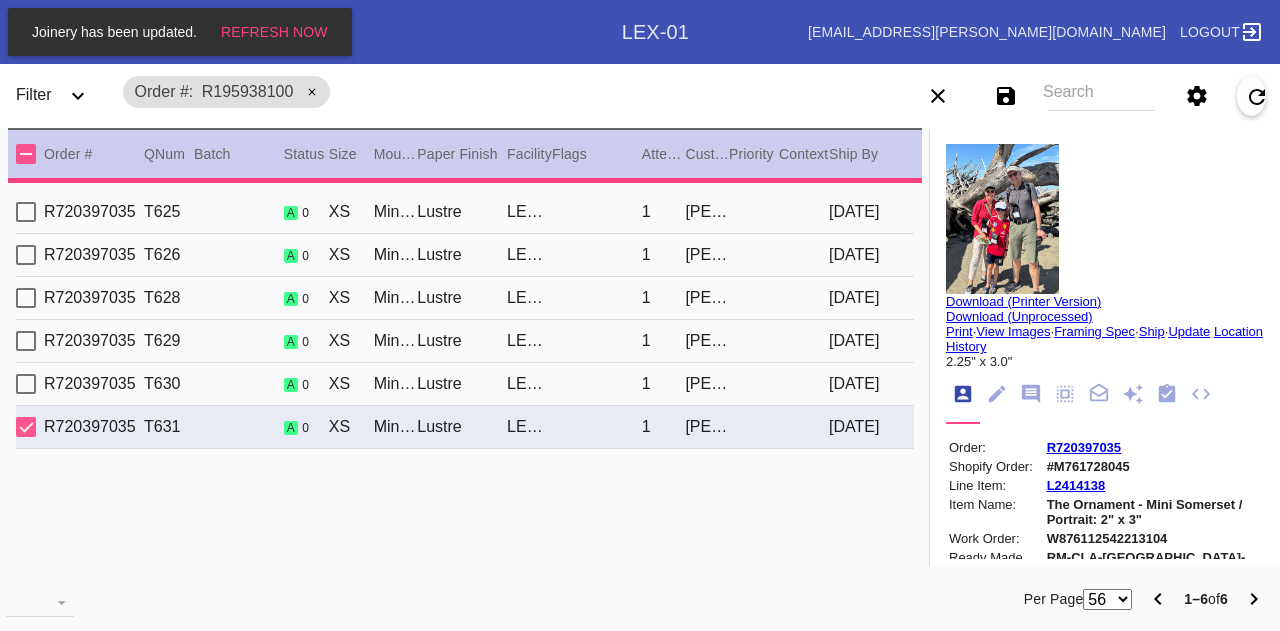 type 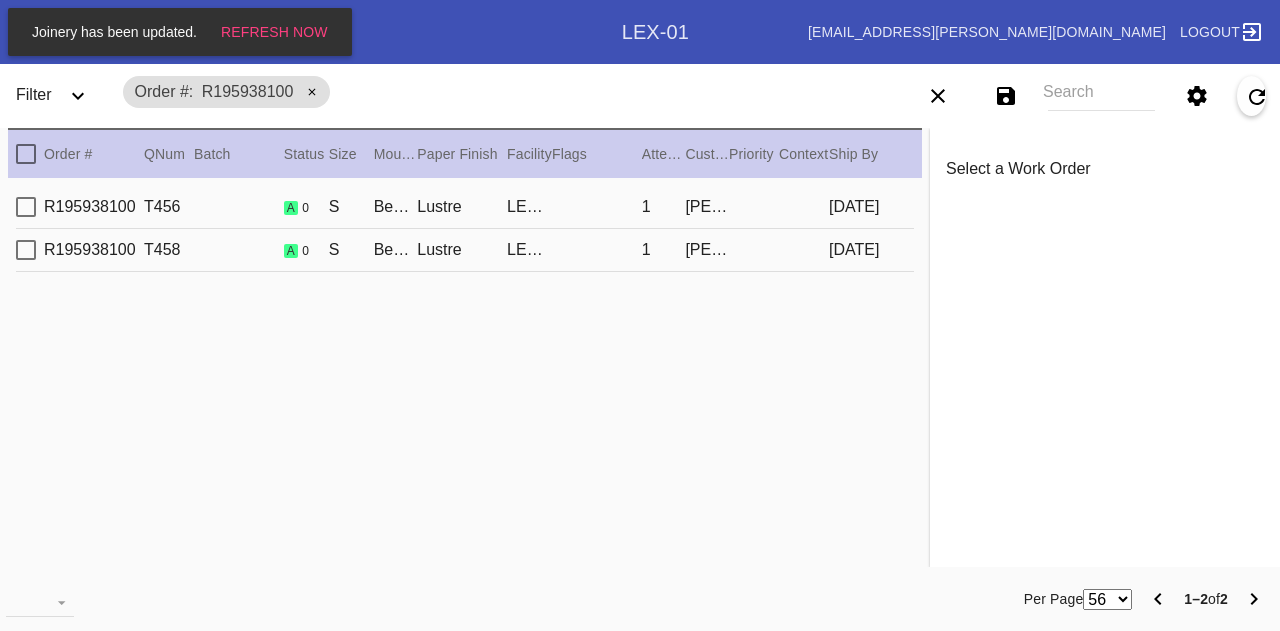 click on "R195938100 T456 a   0 S Beaded Tabletop Frame Silver 8x10 / No Mat Lustre LEX-03 1 gregory slewett
2025-07-10" at bounding box center [465, 207] 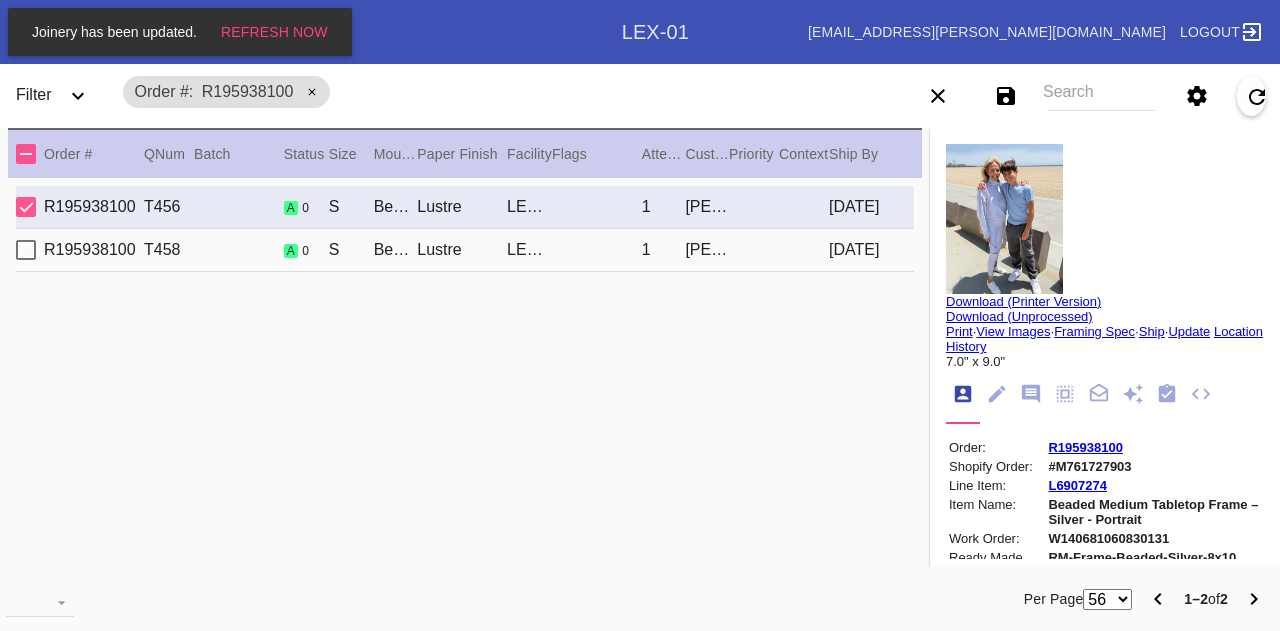 click on "R195938100 T458 a   0 S Beaded Tabletop Frame Silver 8x10 / No Mat Lustre LEX-03 1 gregory slewett
2025-07-10" at bounding box center (465, 250) 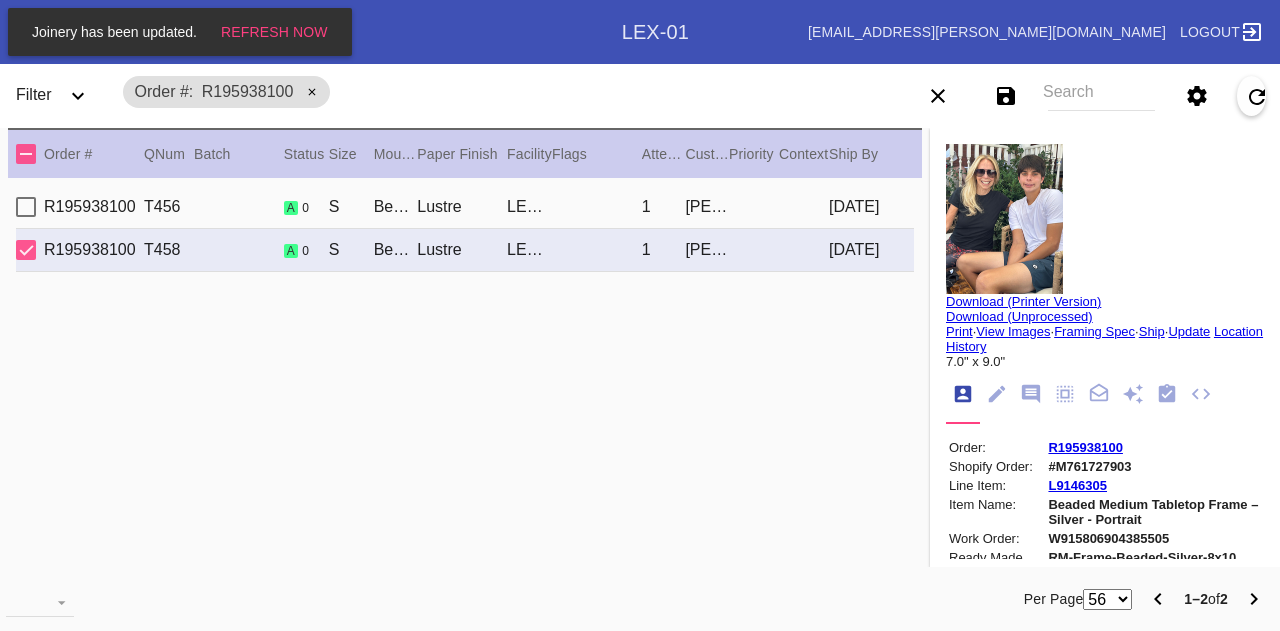 click on "R195938100 T456 a   0 S Beaded Tabletop Frame Silver 8x10 / No Mat Lustre LEX-03 1 gregory slewett
2025-07-10" at bounding box center (465, 207) 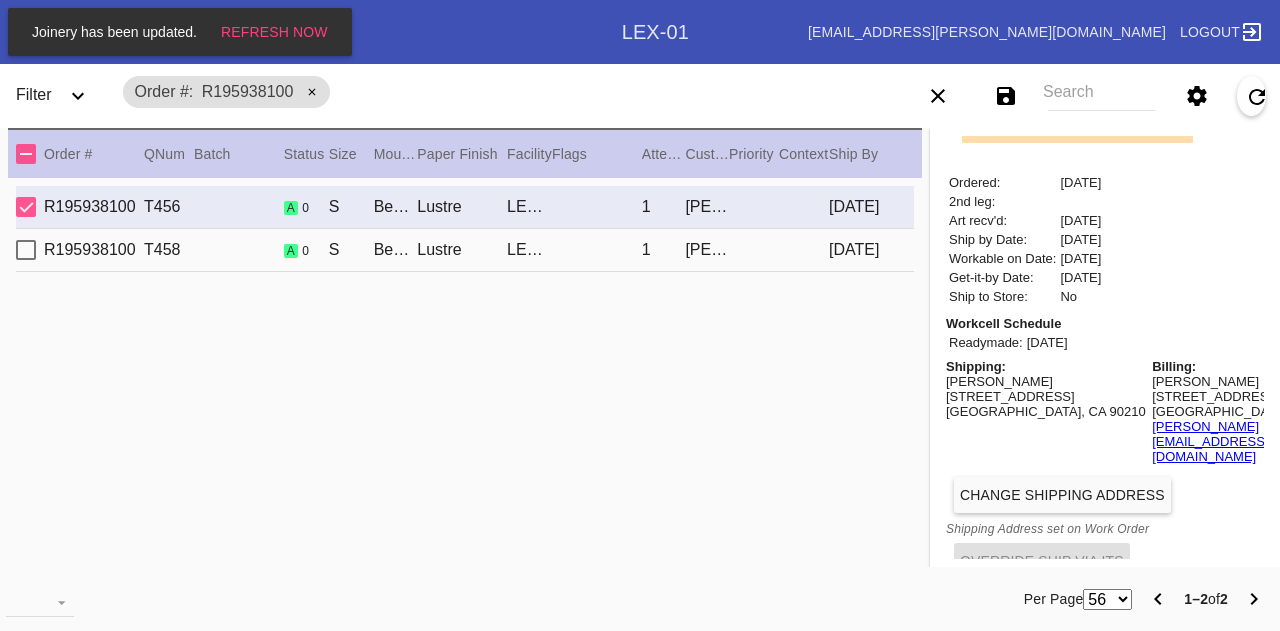 scroll, scrollTop: 746, scrollLeft: 0, axis: vertical 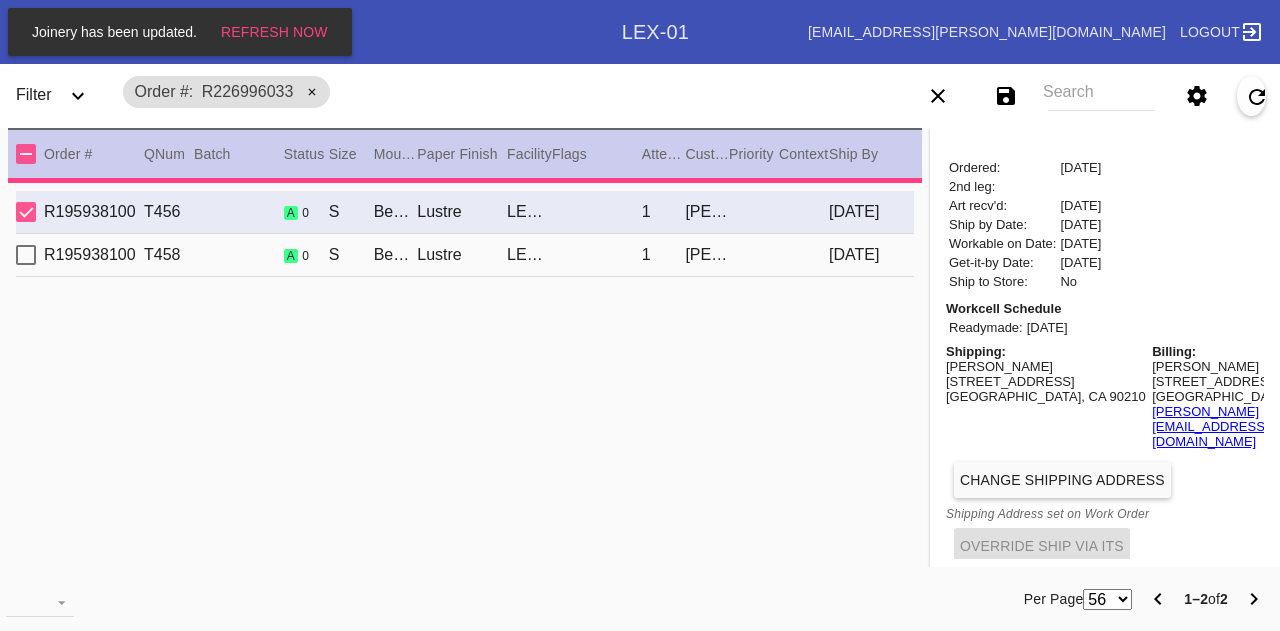 type 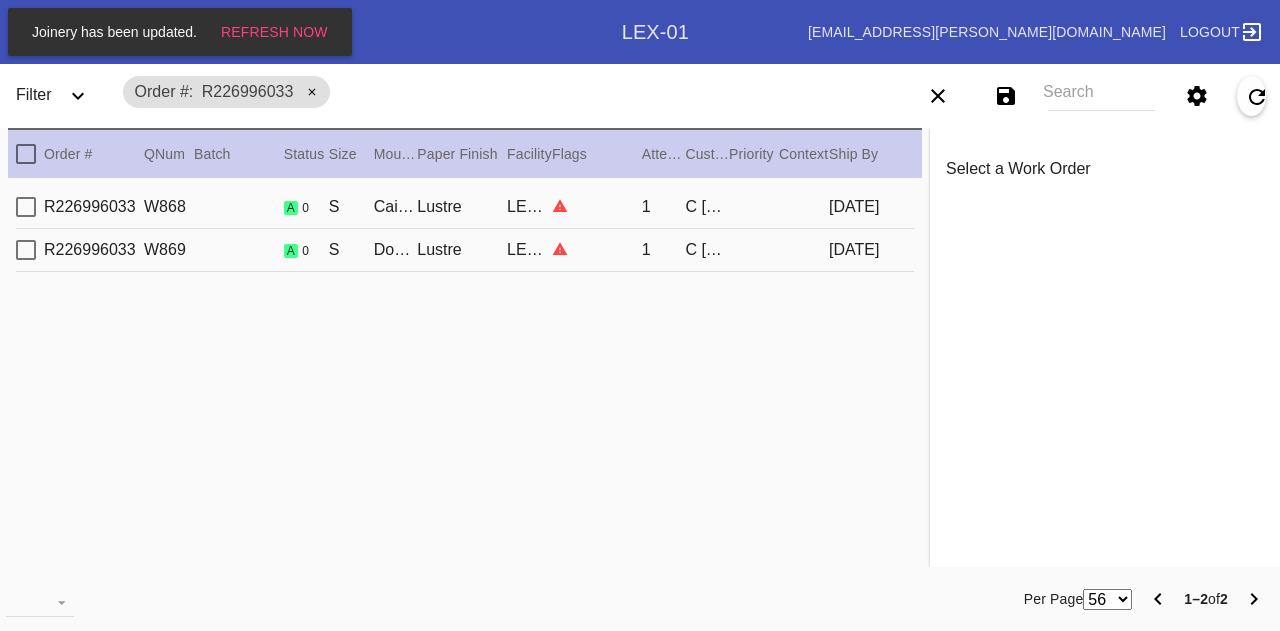 scroll, scrollTop: 0, scrollLeft: 0, axis: both 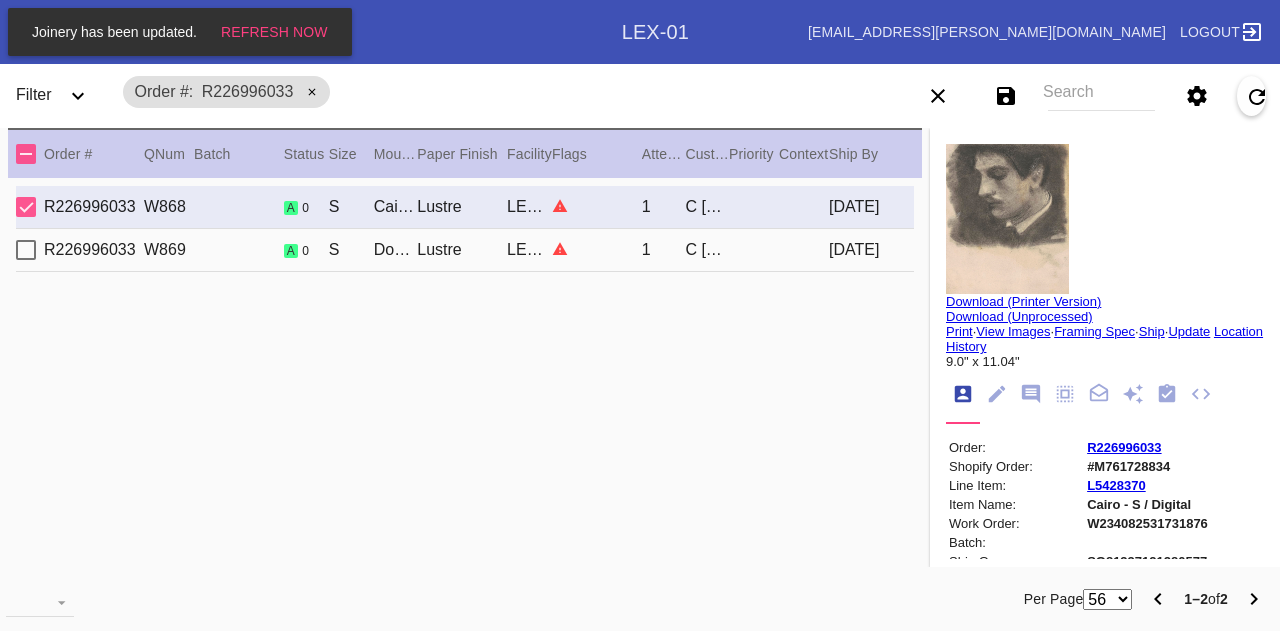 click on "a   0" at bounding box center (306, 250) 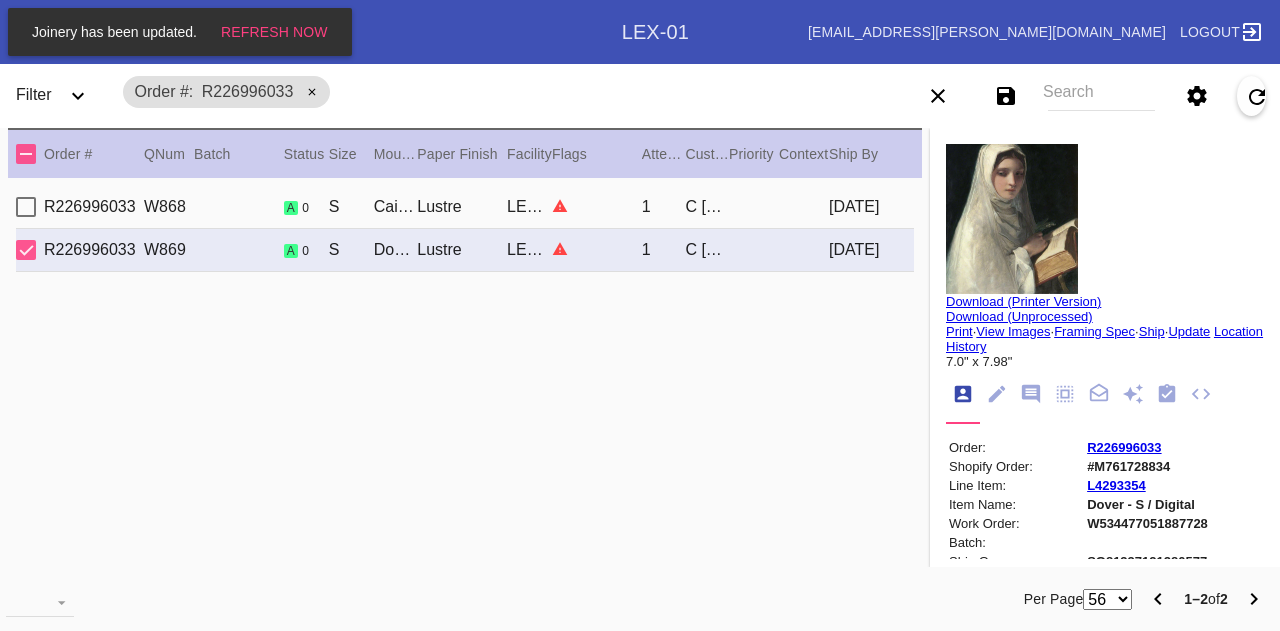 click on "a   0" at bounding box center (306, 207) 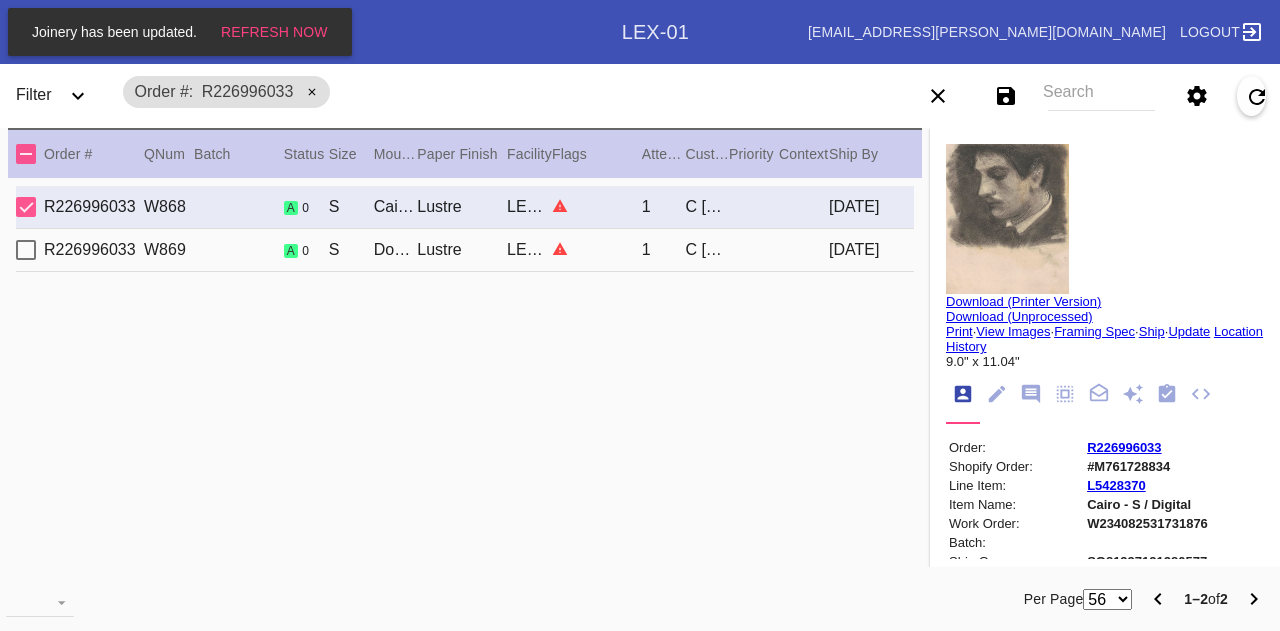 click on "a   0" at bounding box center [306, 250] 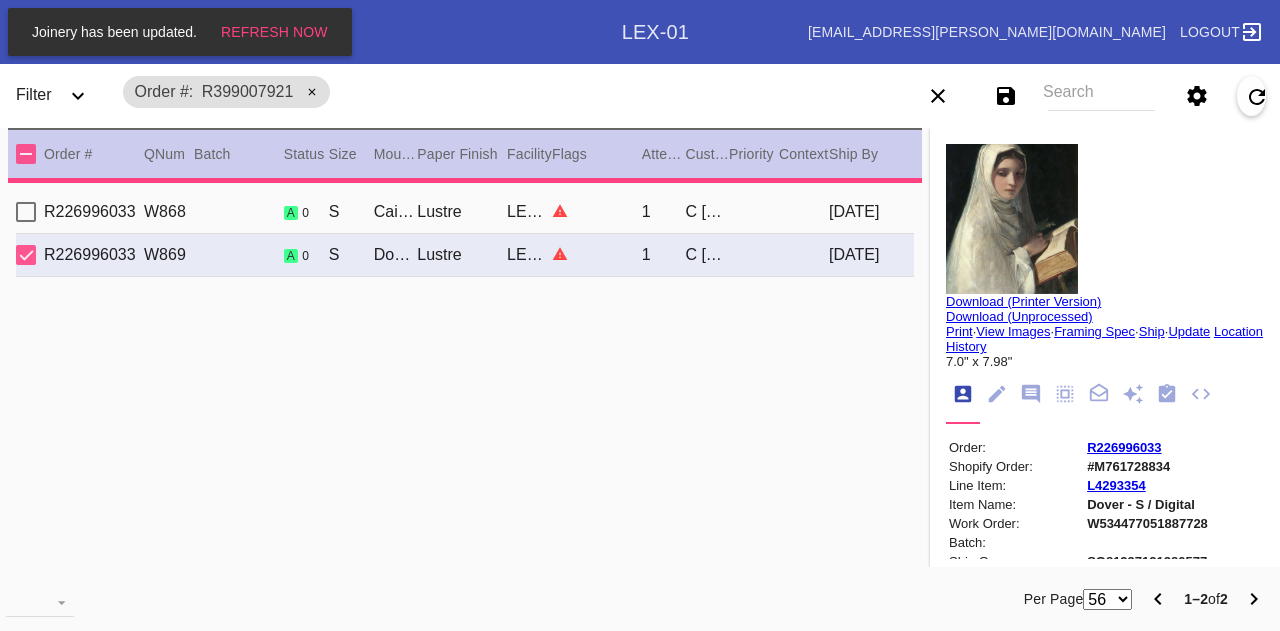 type 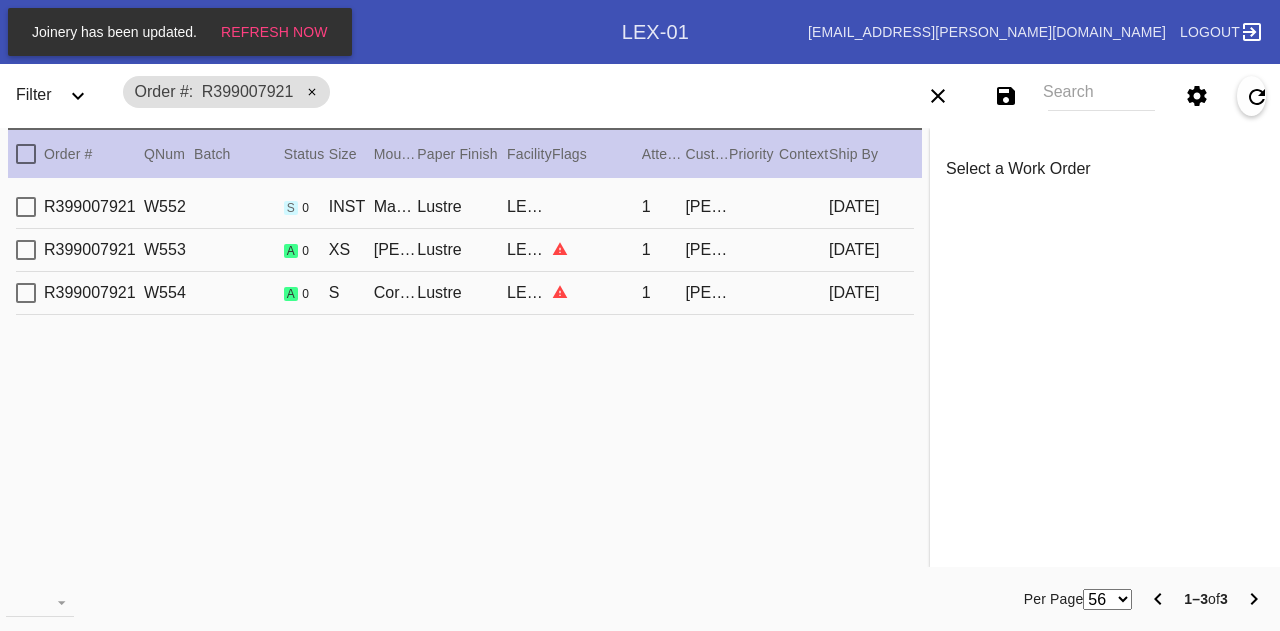 click on "R399007921 W553 a   0 XS Wren / Dove White Lustre LEX-03 1 Amy Egan
2025-07-11" at bounding box center (465, 250) 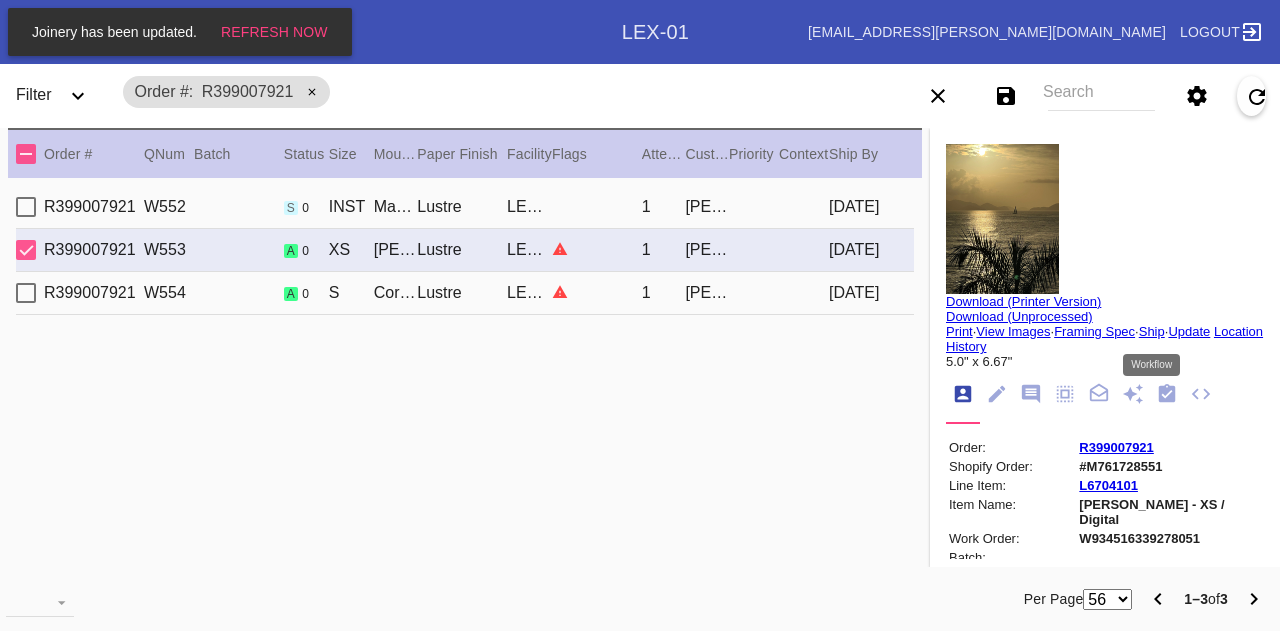 click 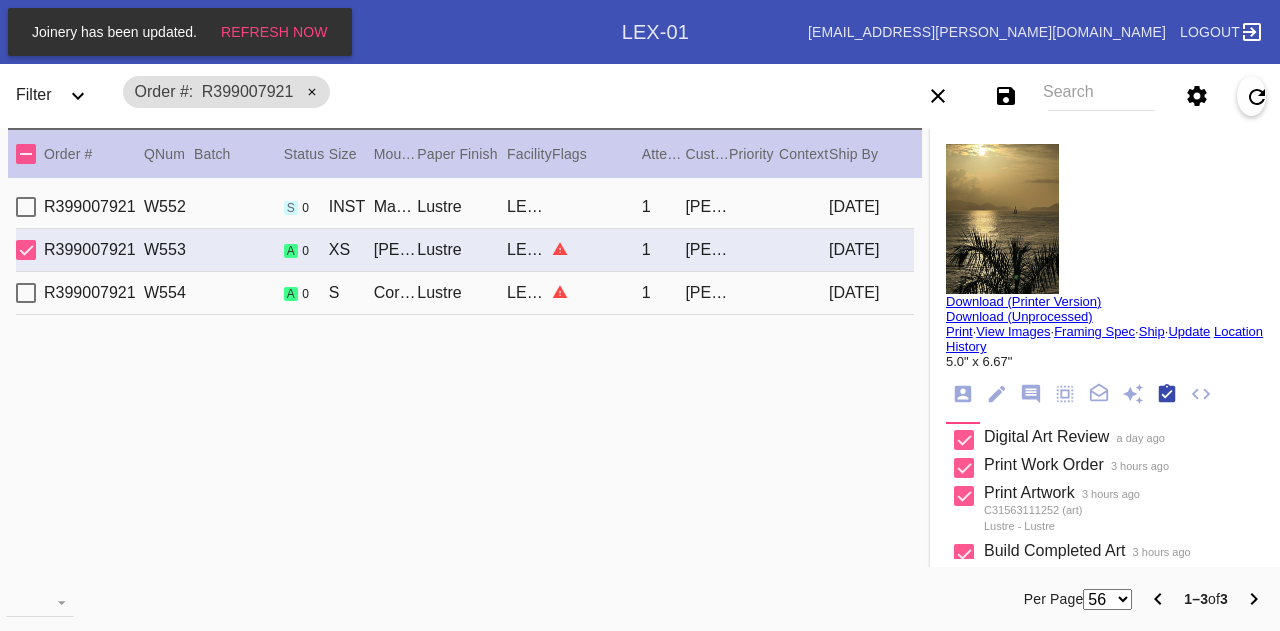scroll, scrollTop: 318, scrollLeft: 0, axis: vertical 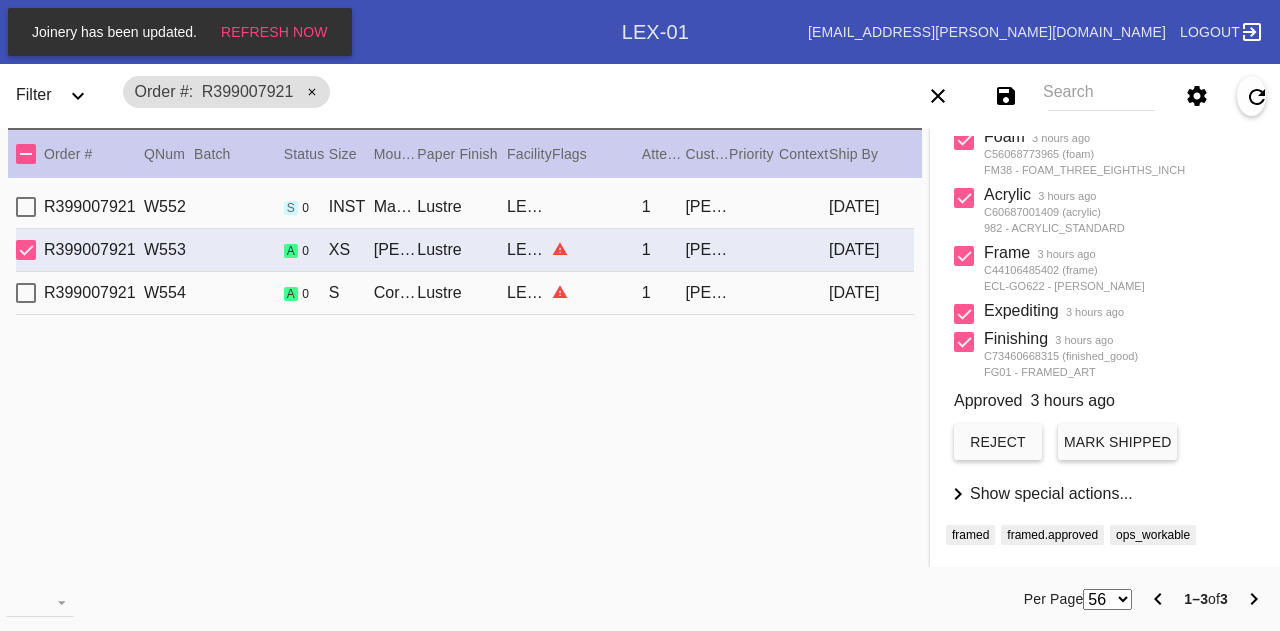 click on "Approved  3 hours ago reject Mark Shipped" at bounding box center (1105, 425) 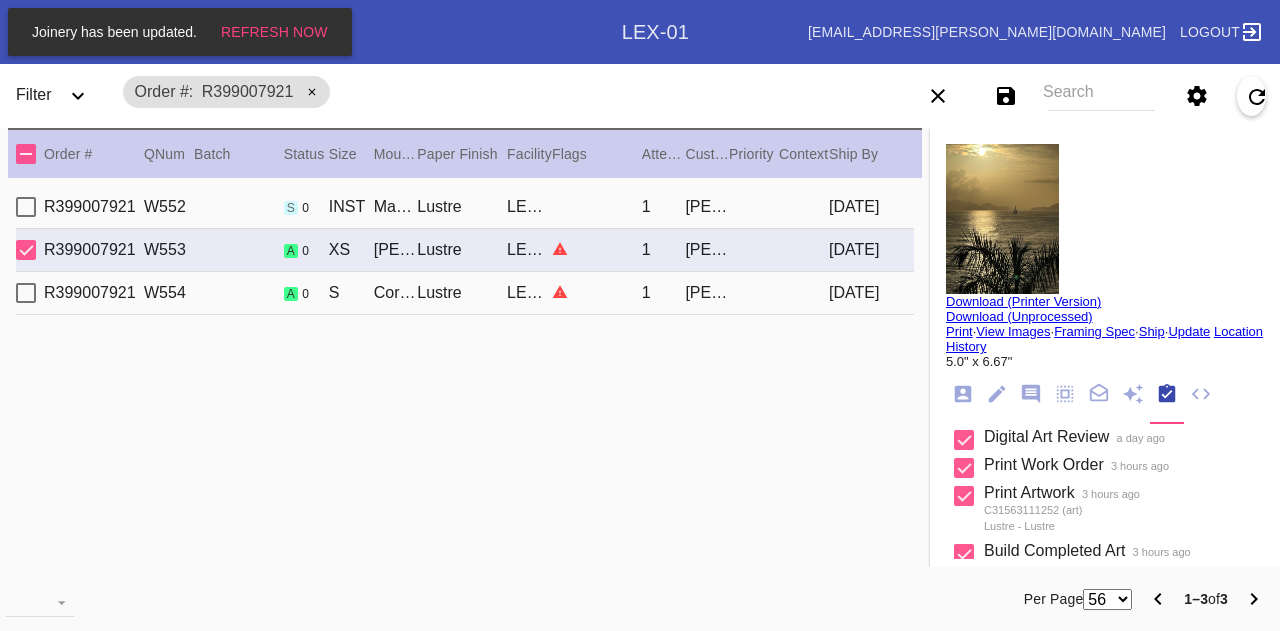 scroll, scrollTop: 100, scrollLeft: 0, axis: vertical 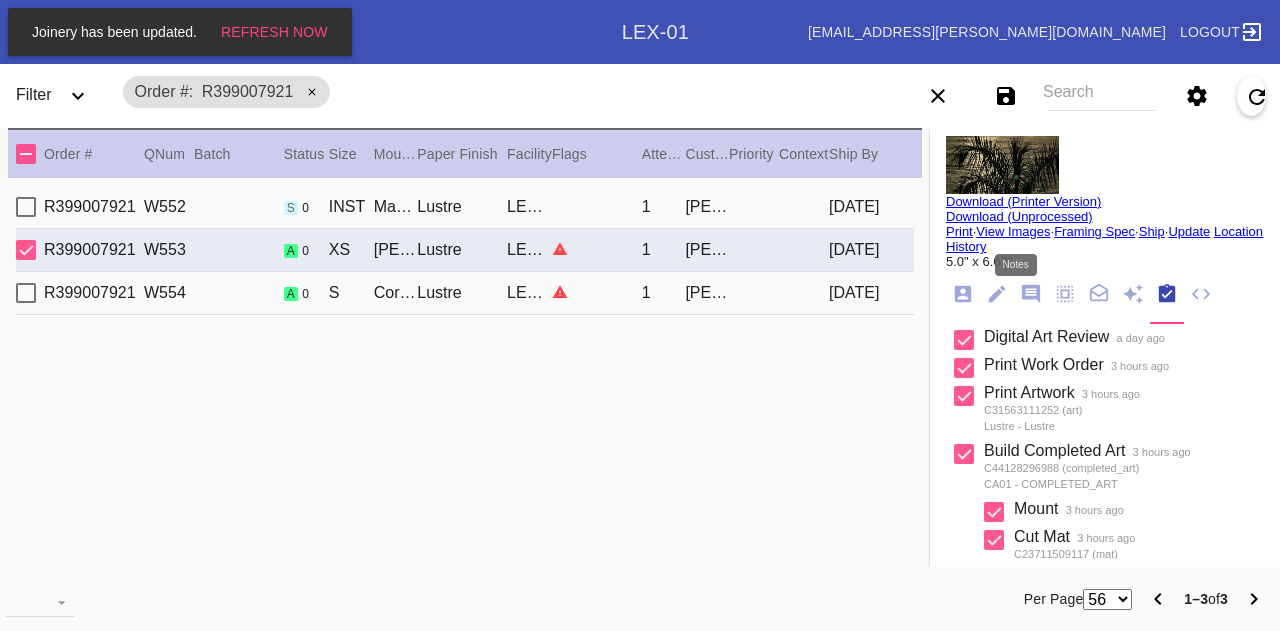 click 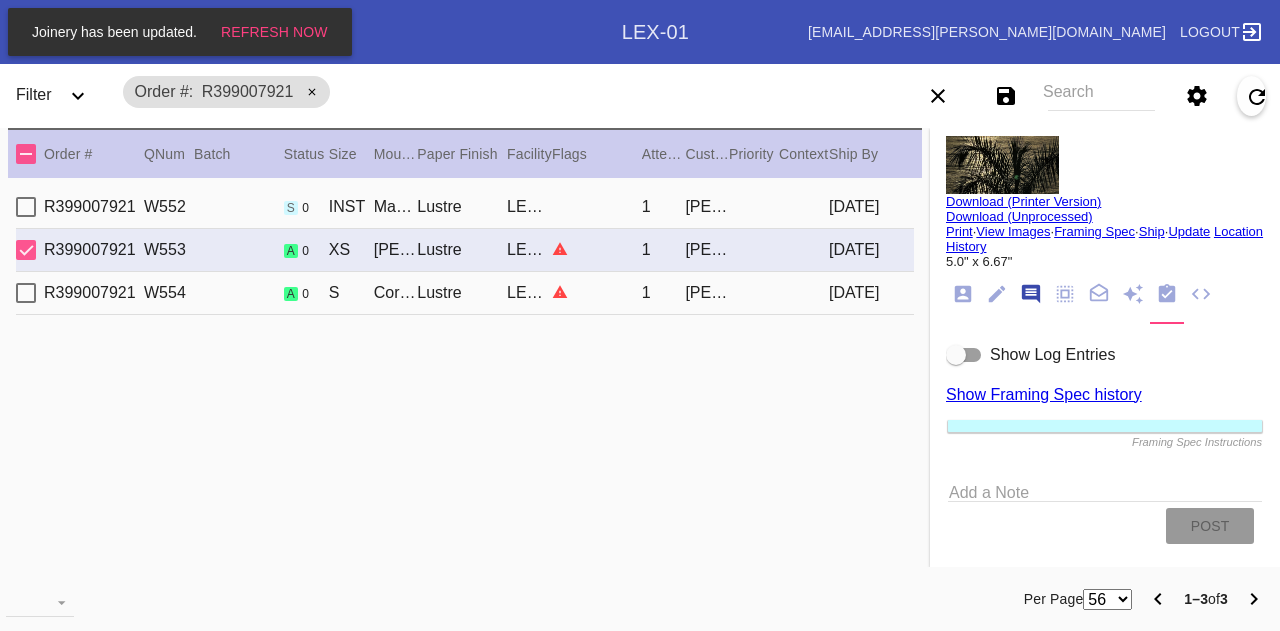 scroll, scrollTop: 122, scrollLeft: 0, axis: vertical 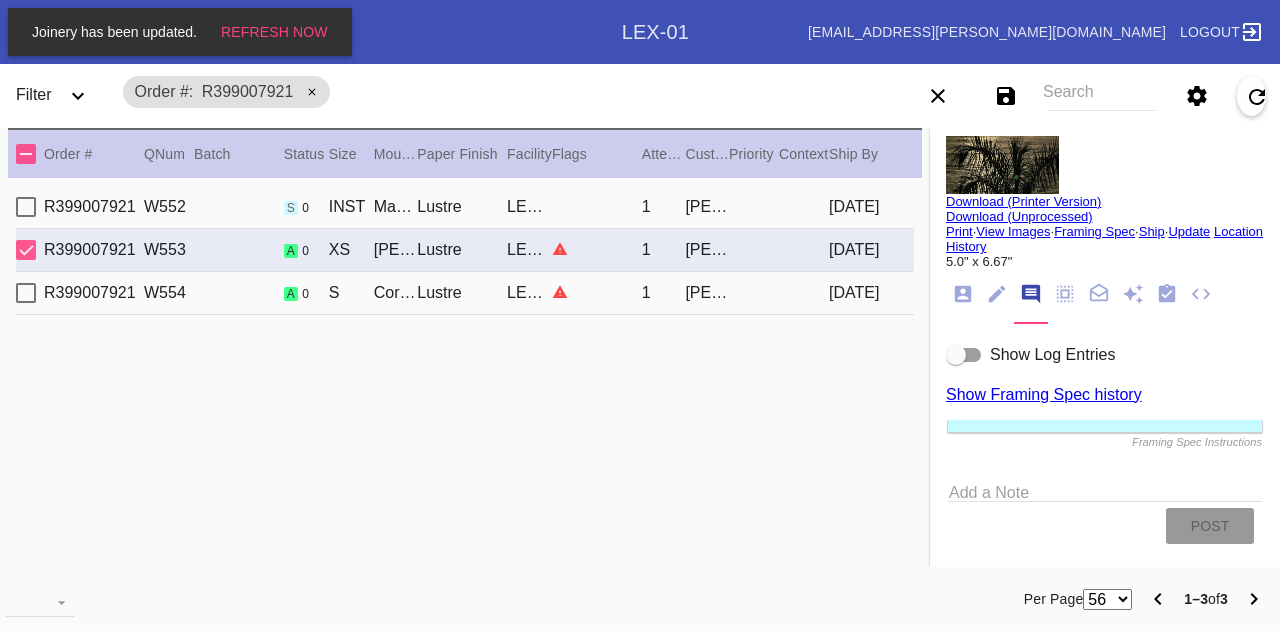 click on "Add a Note" at bounding box center [1105, 489] 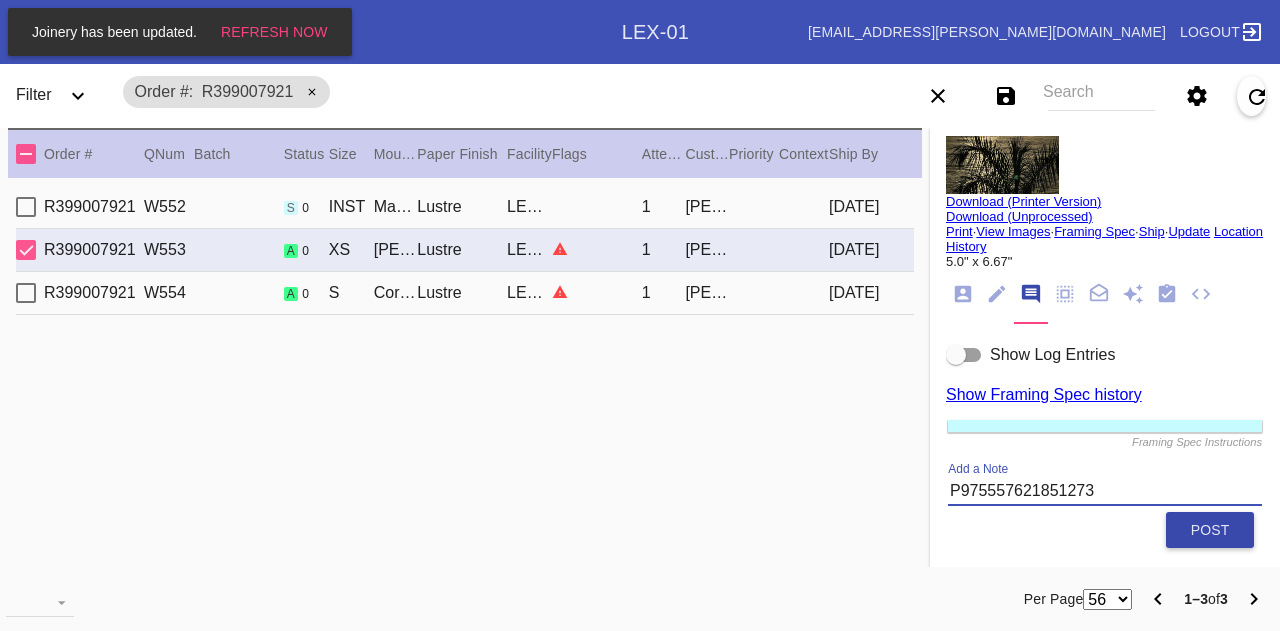 type on "P975557621851273" 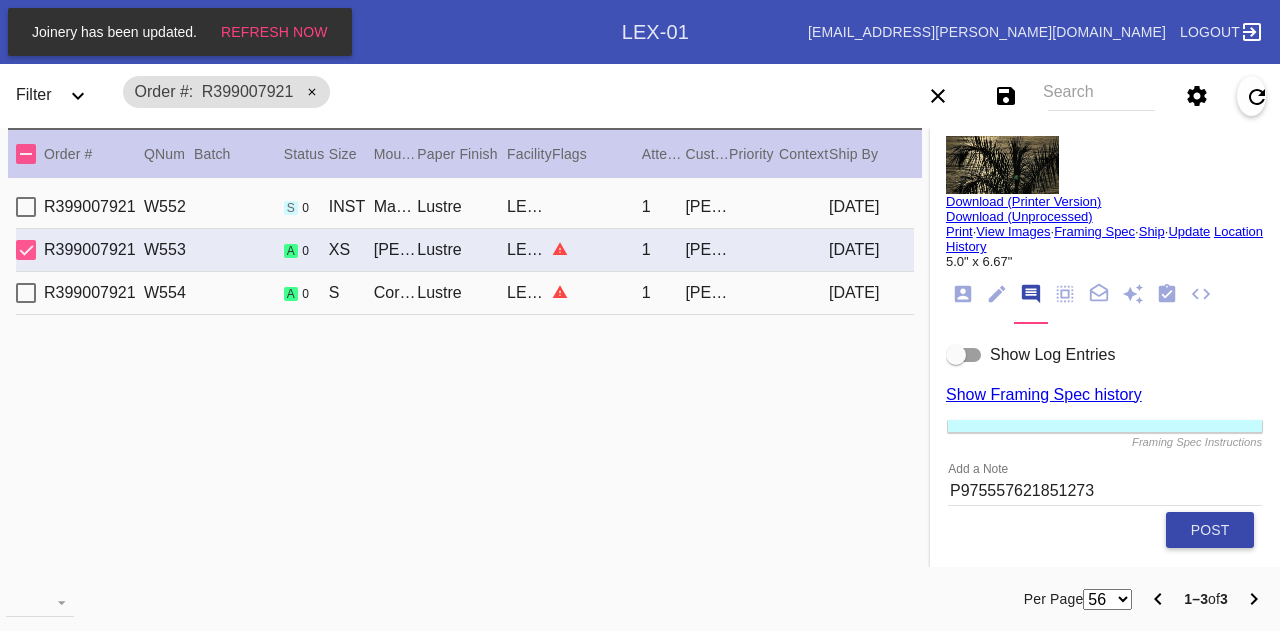 type 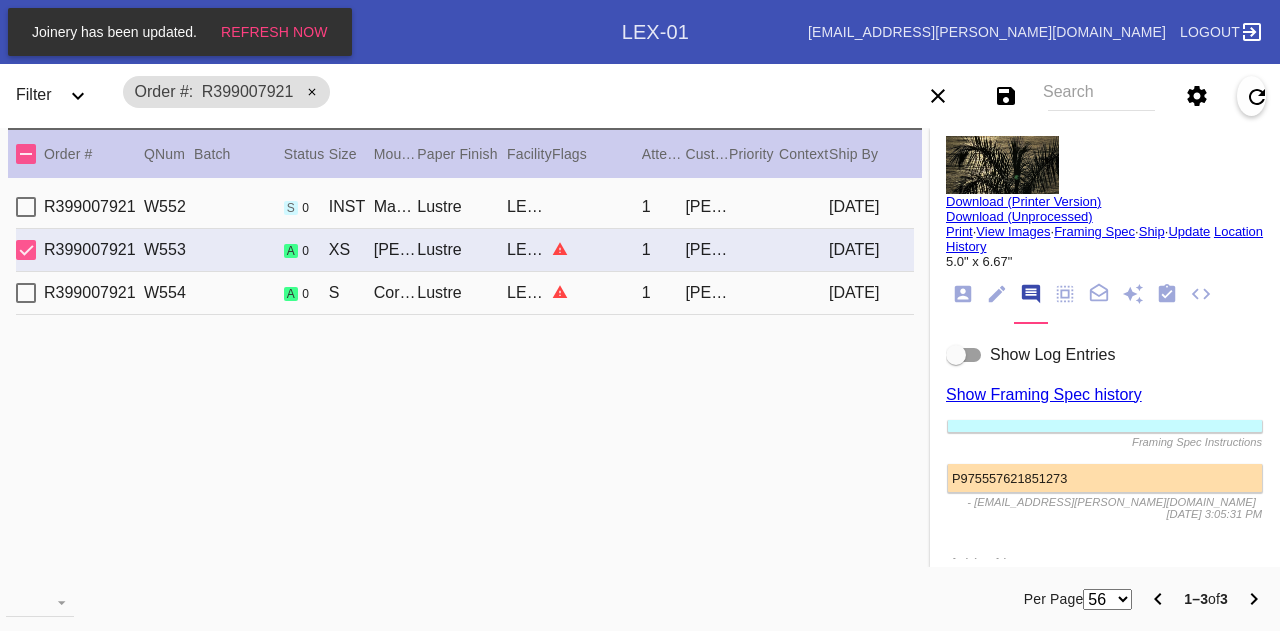 click on "Cork / Dove White" at bounding box center (396, 293) 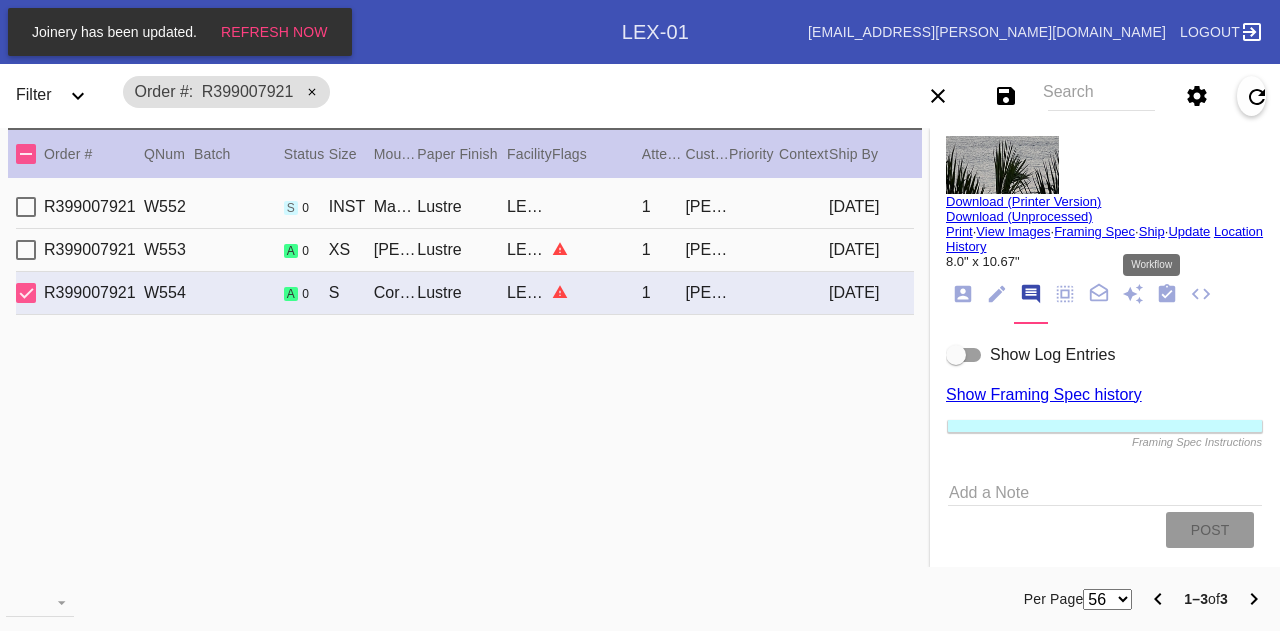 click 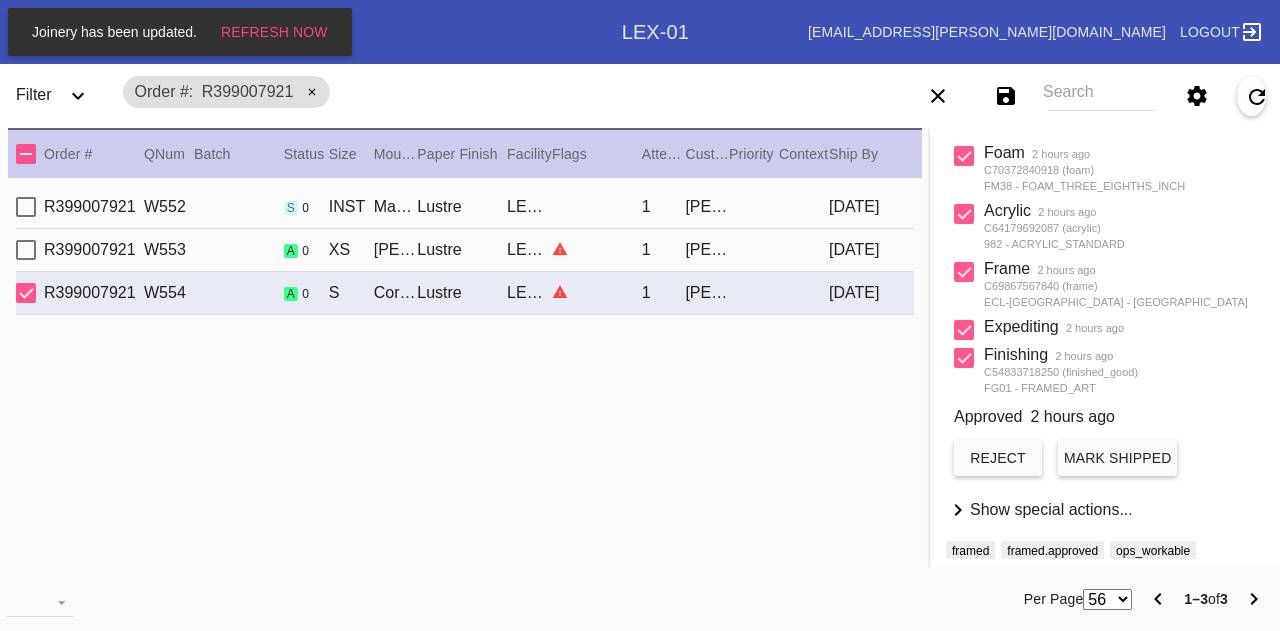 scroll, scrollTop: 564, scrollLeft: 0, axis: vertical 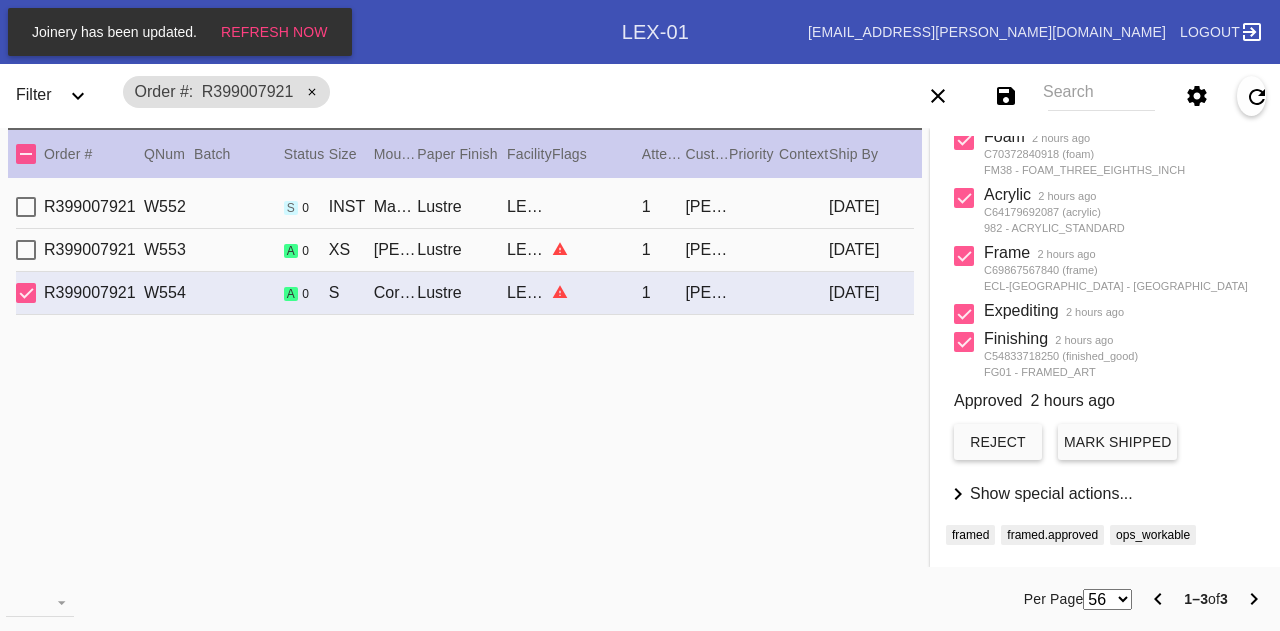 click on "Mark Shipped" at bounding box center (1117, 442) 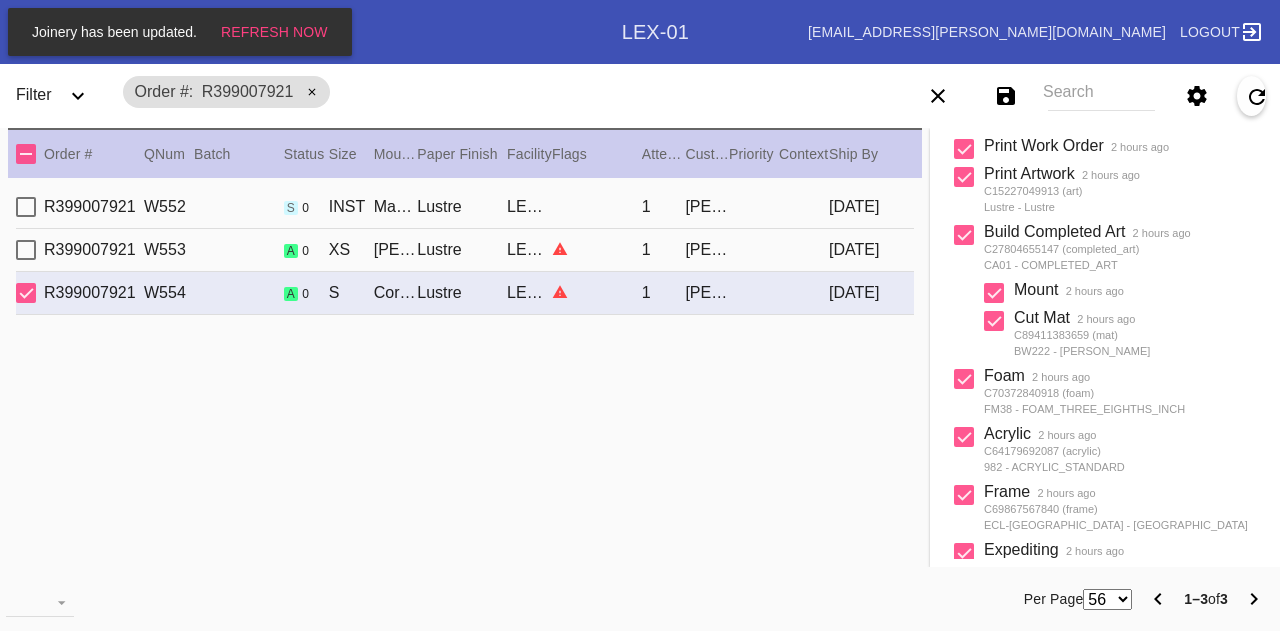 scroll, scrollTop: 0, scrollLeft: 0, axis: both 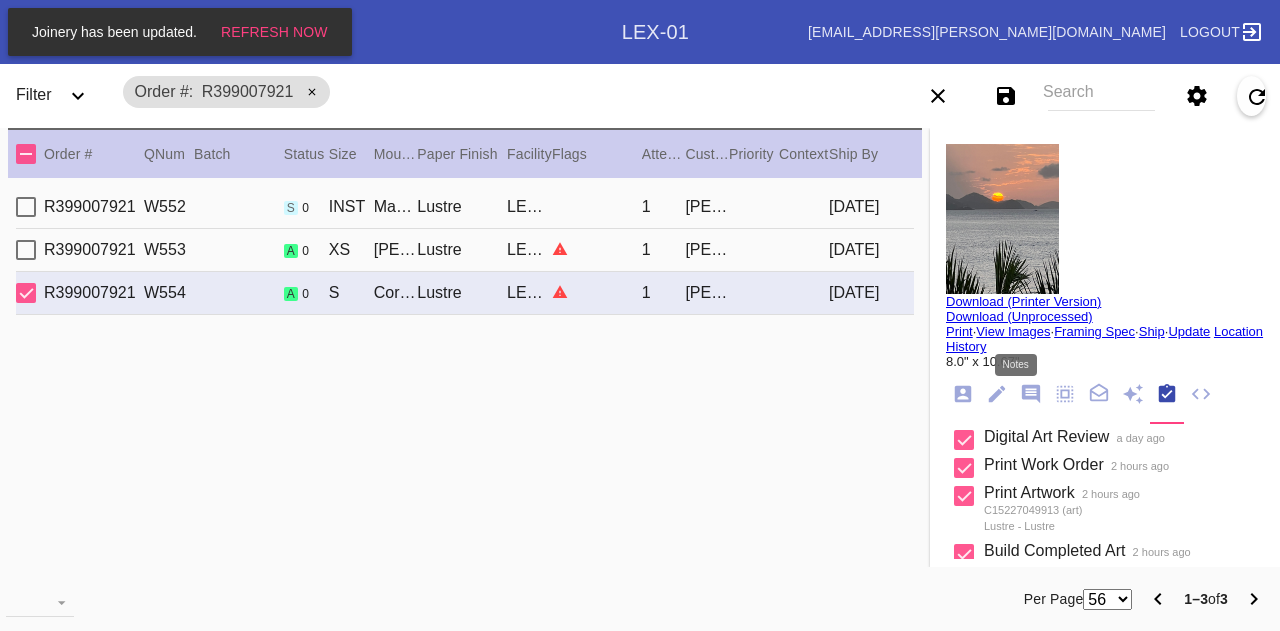 click 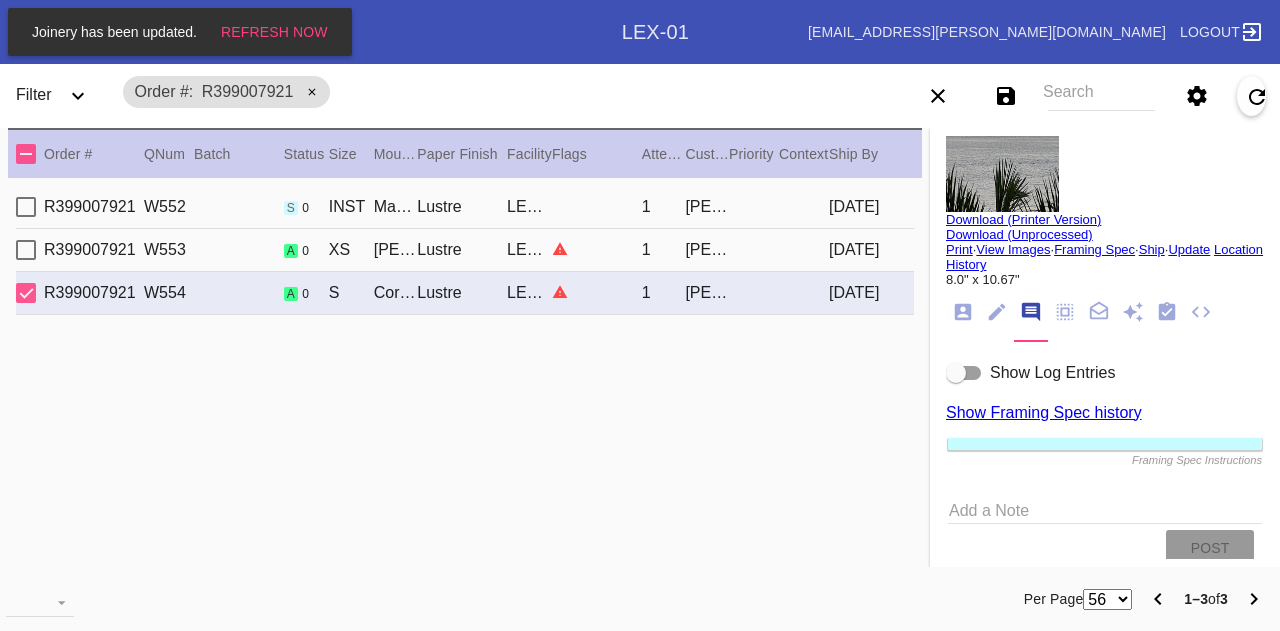 scroll, scrollTop: 124, scrollLeft: 0, axis: vertical 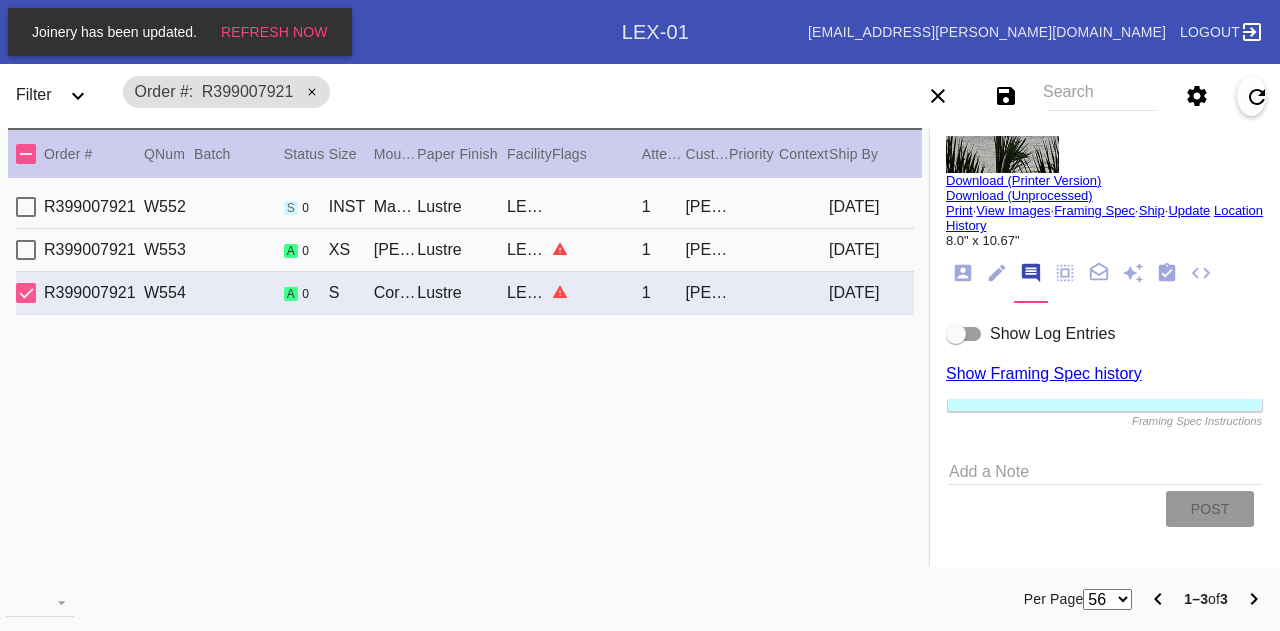click on "Add a Note" at bounding box center [1105, 470] 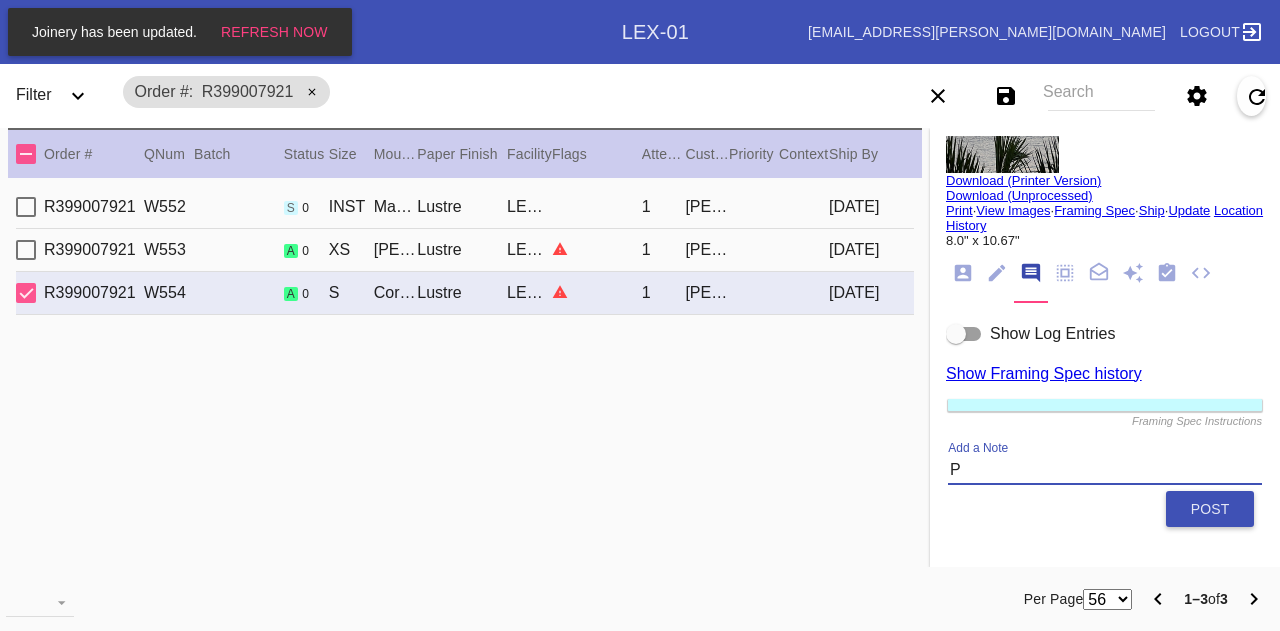 type on "P" 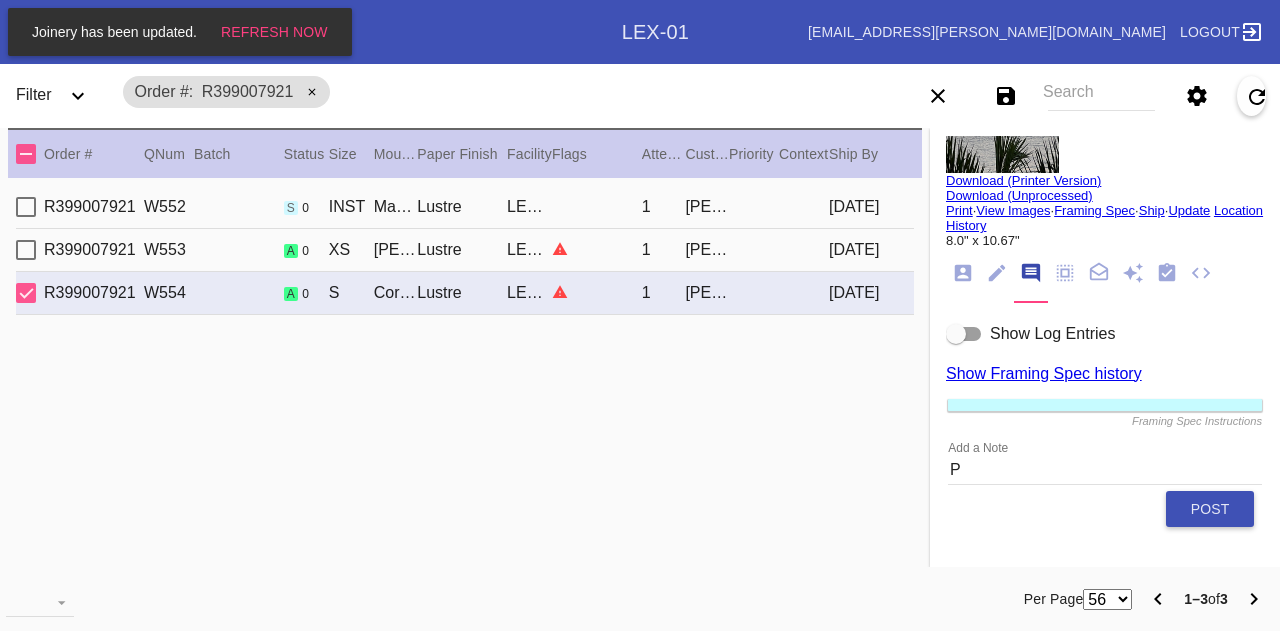 click on "R399007921 W553 a   0 XS Wren / Dove White Lustre LEX-03 1 Amy Egan
2025-07-11" at bounding box center [465, 250] 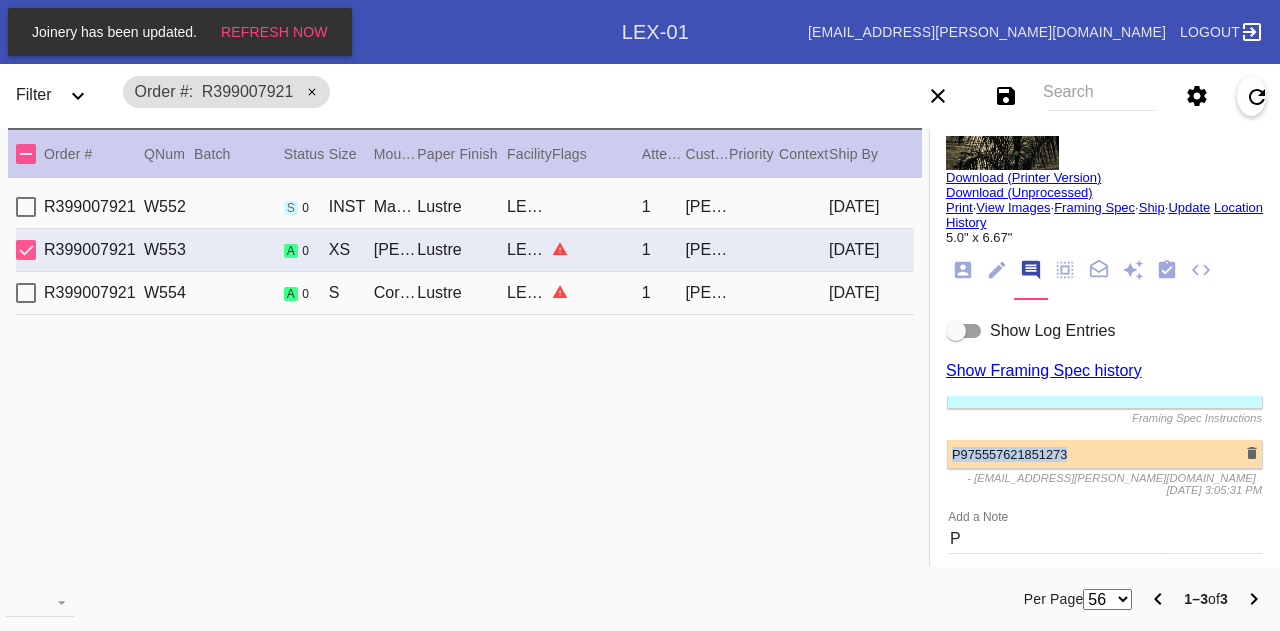 drag, startPoint x: 1053, startPoint y: 458, endPoint x: 944, endPoint y: 457, distance: 109.004585 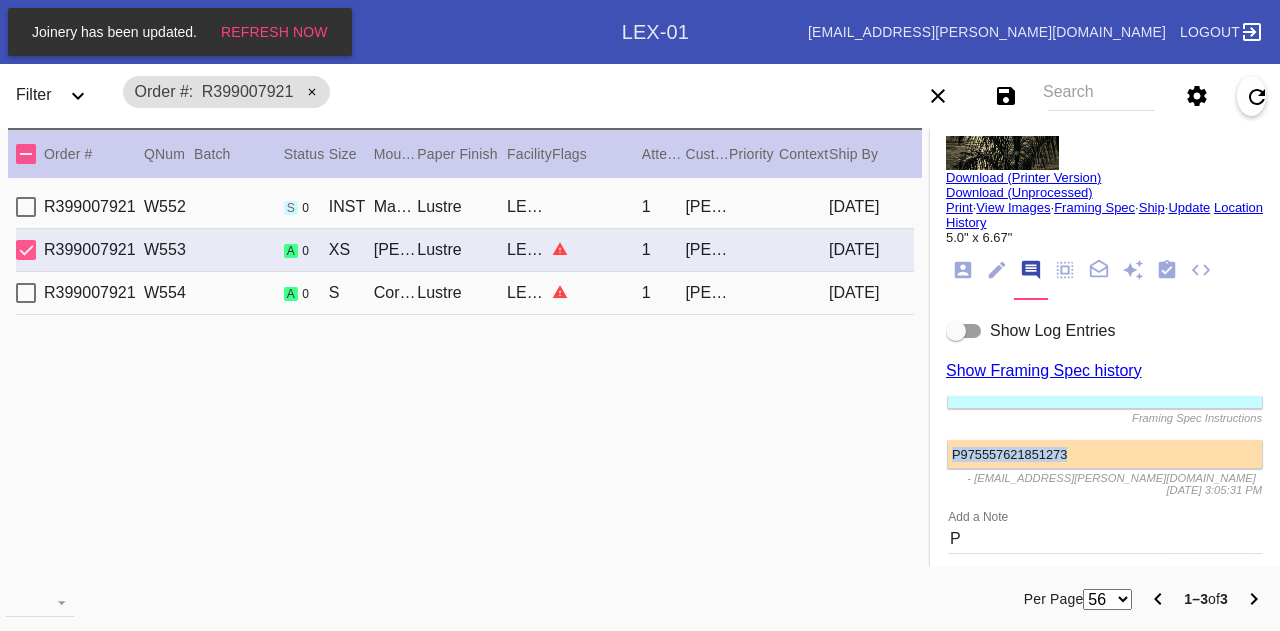 click on "Lustre" at bounding box center [462, 293] 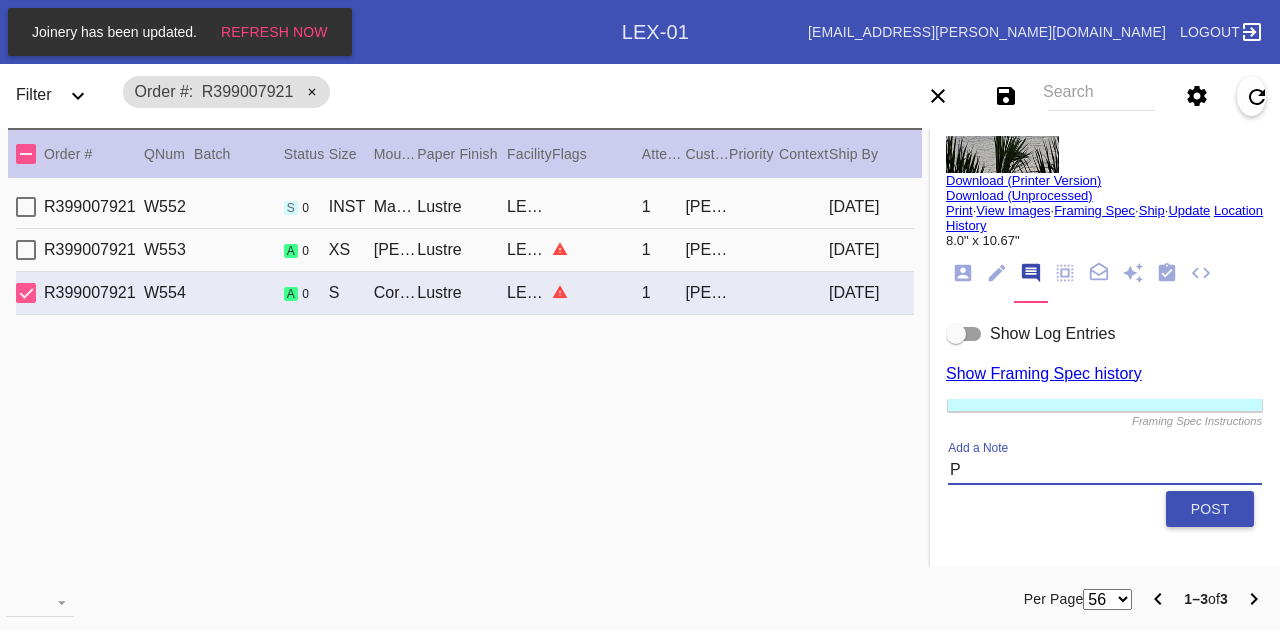 click on "P" at bounding box center [1105, 470] 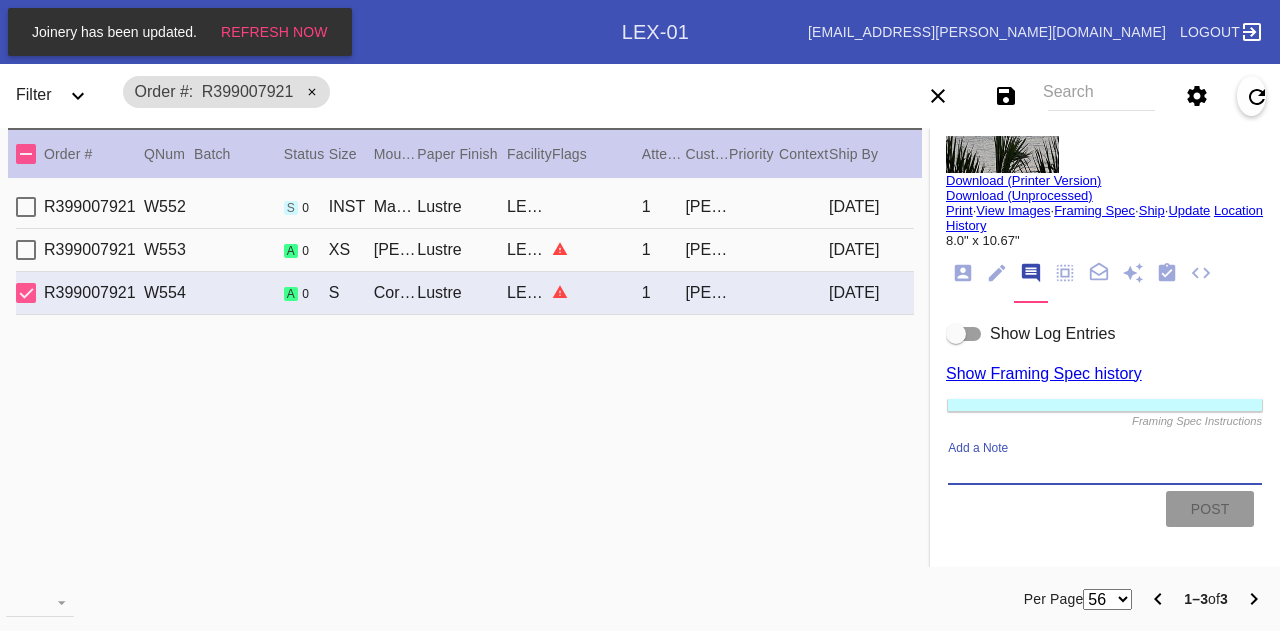 paste on "P975557621851273" 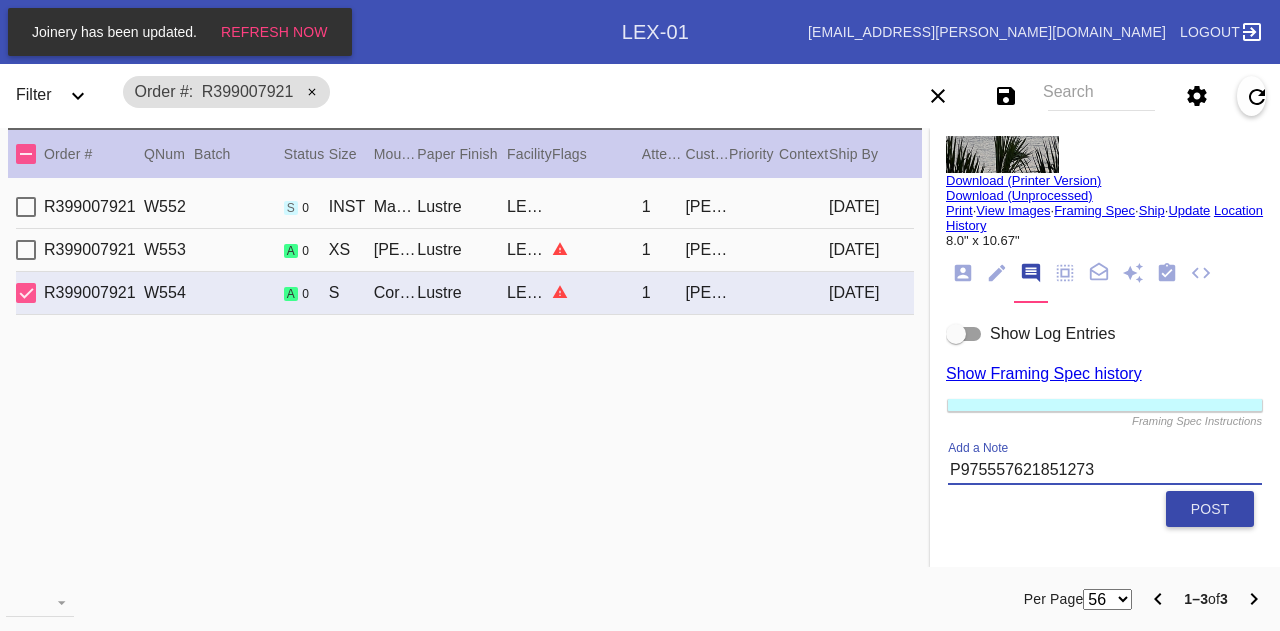 type on "P975557621851273" 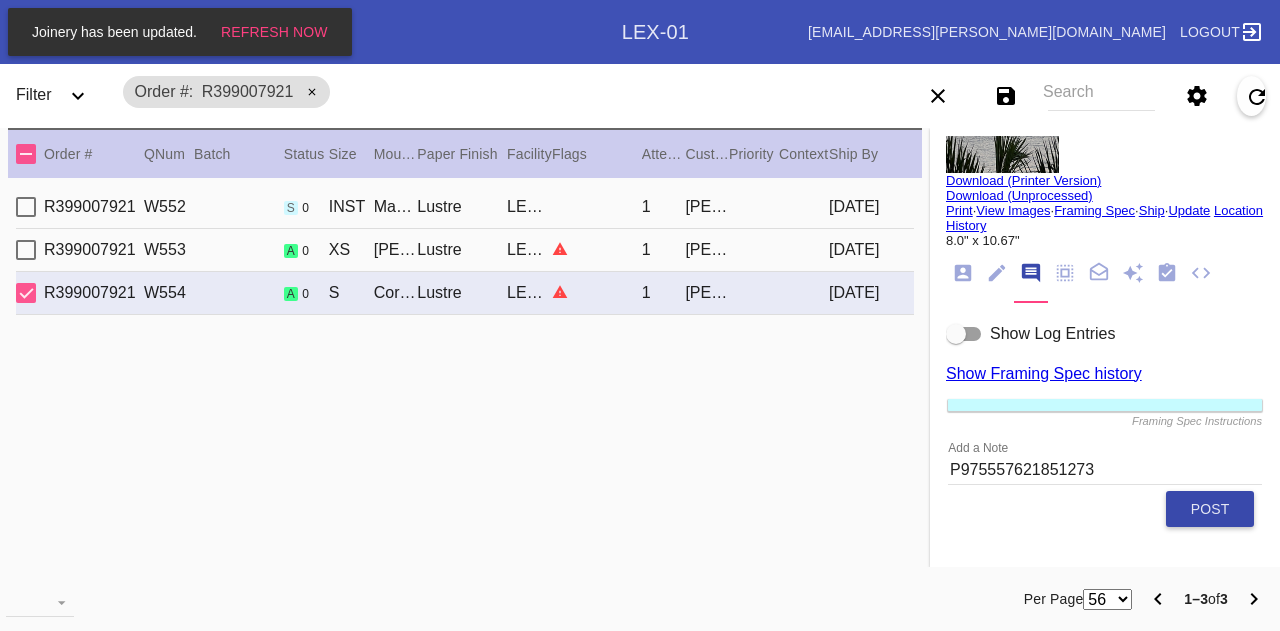 click on "Post" at bounding box center [1210, 509] 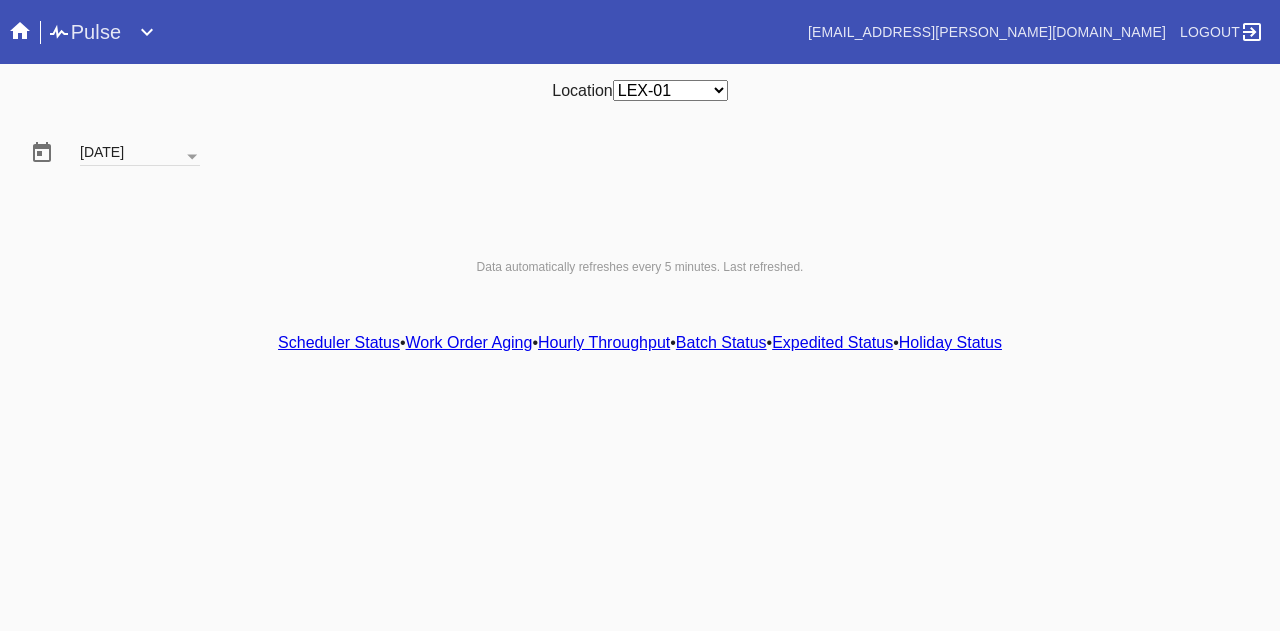 scroll, scrollTop: 0, scrollLeft: 0, axis: both 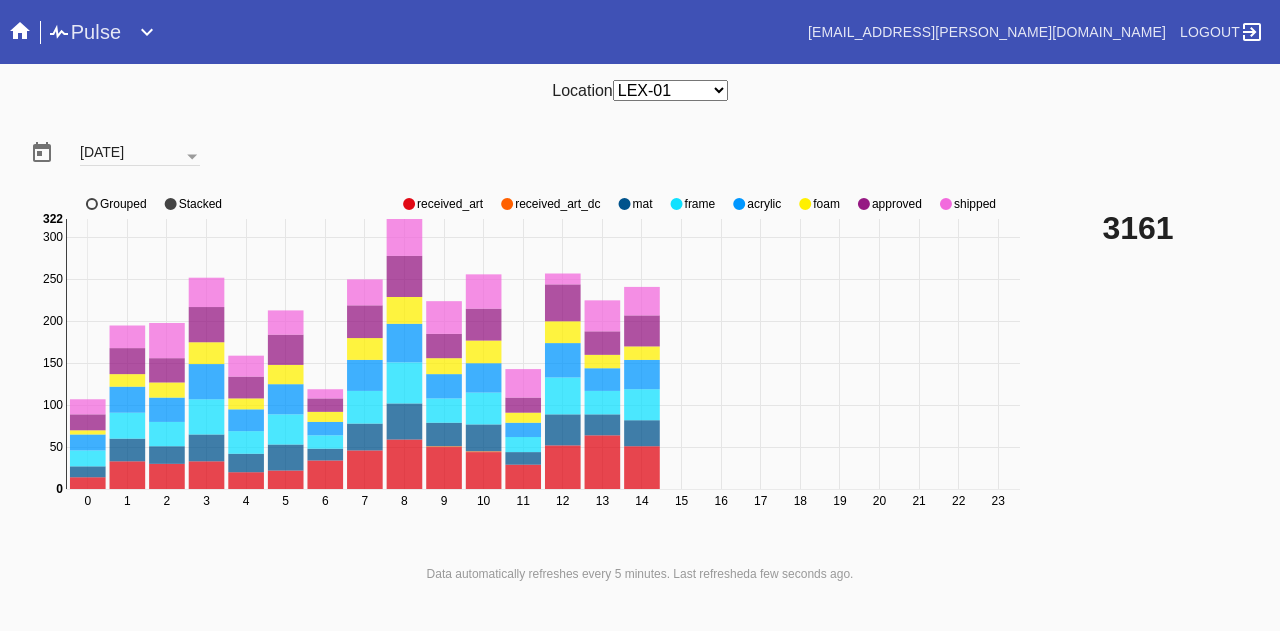 click on "Any Location DCA-05 ELP-01 LAS-01 LEX-01 LEX-03" at bounding box center [670, 90] 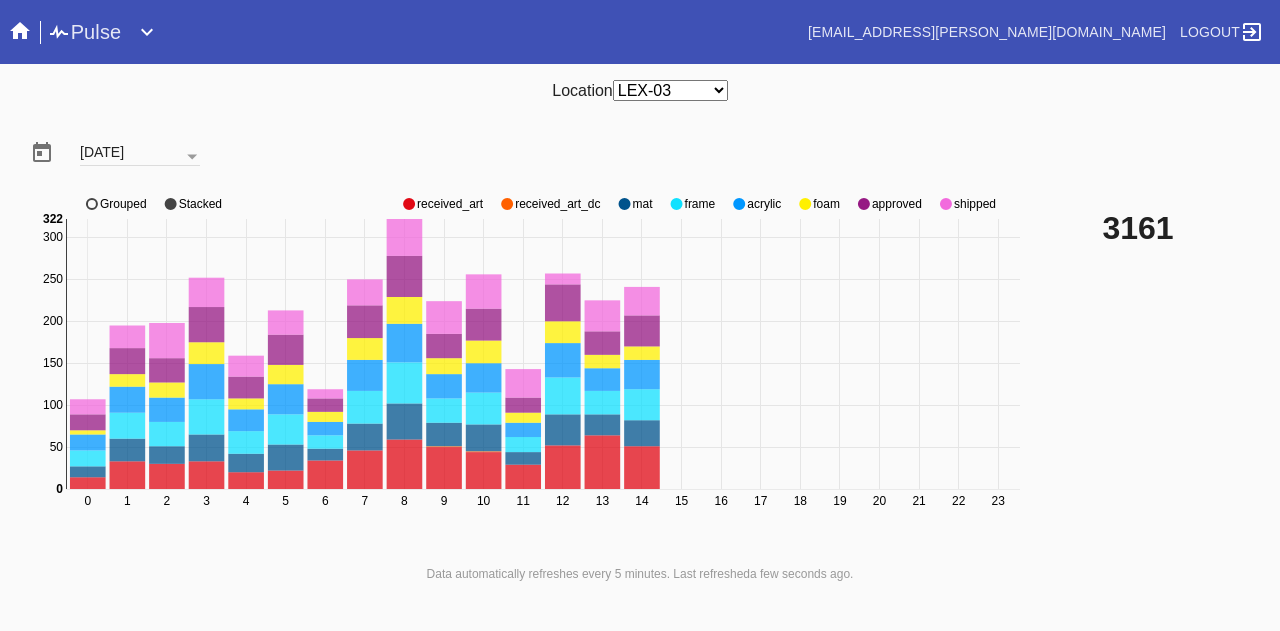 click on "Any Location DCA-05 ELP-01 LAS-01 LEX-01 LEX-03" at bounding box center [670, 90] 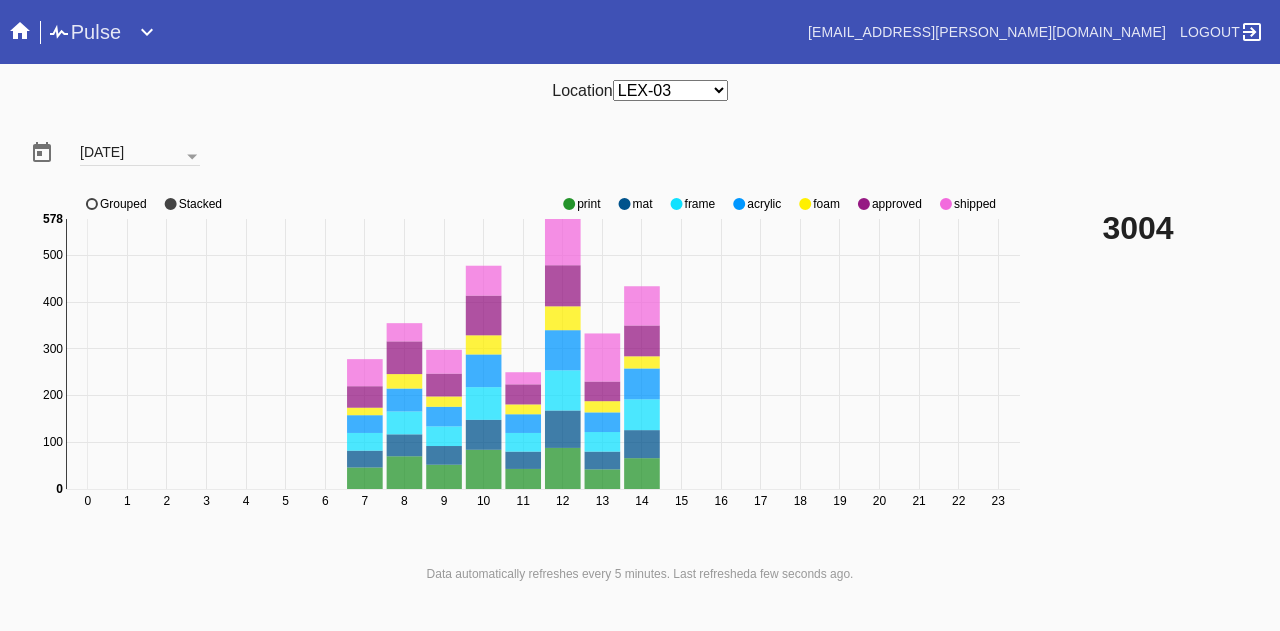 click on "shipped" 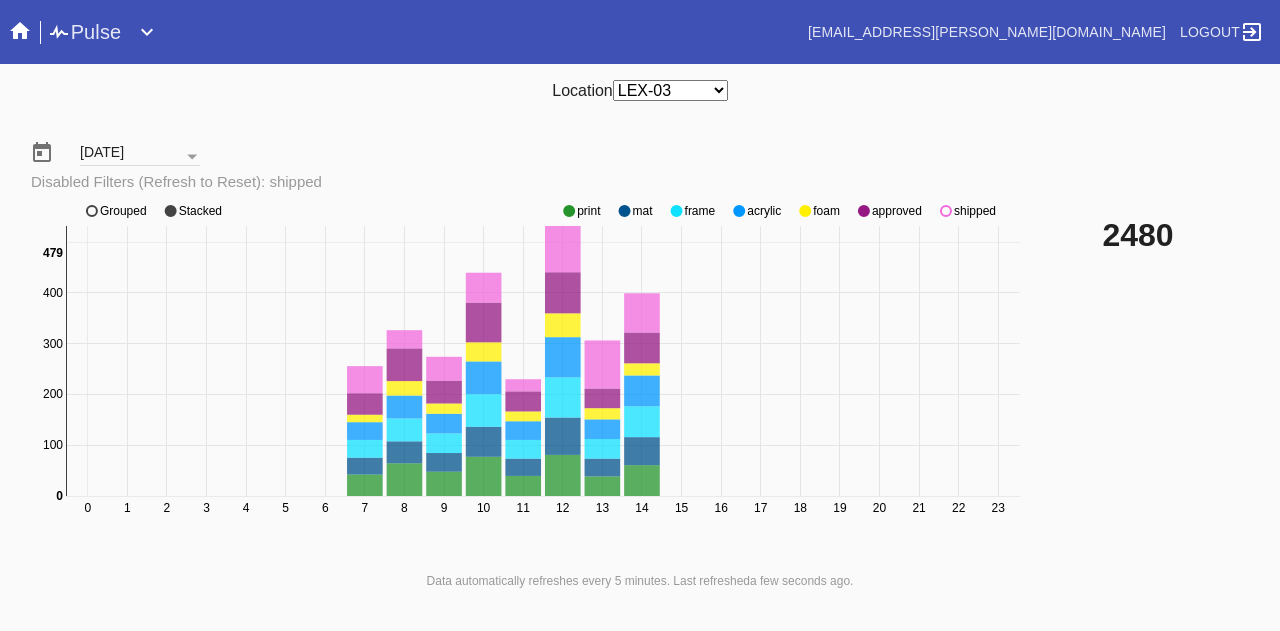 click on "shipped" 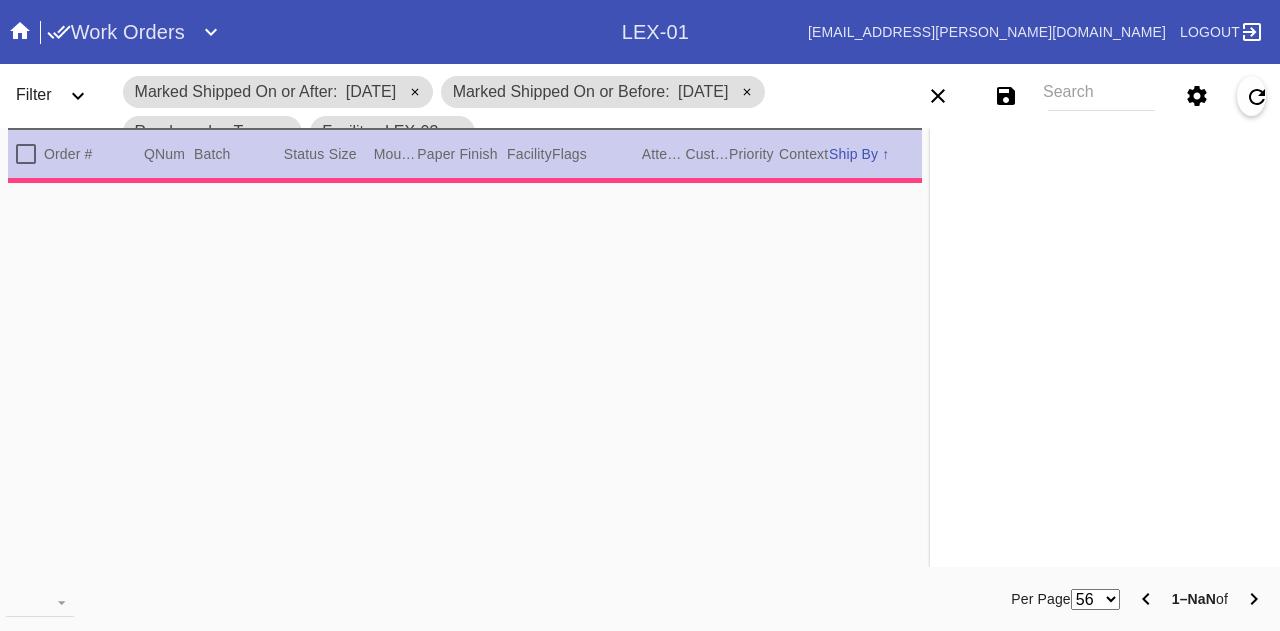 scroll, scrollTop: 0, scrollLeft: 0, axis: both 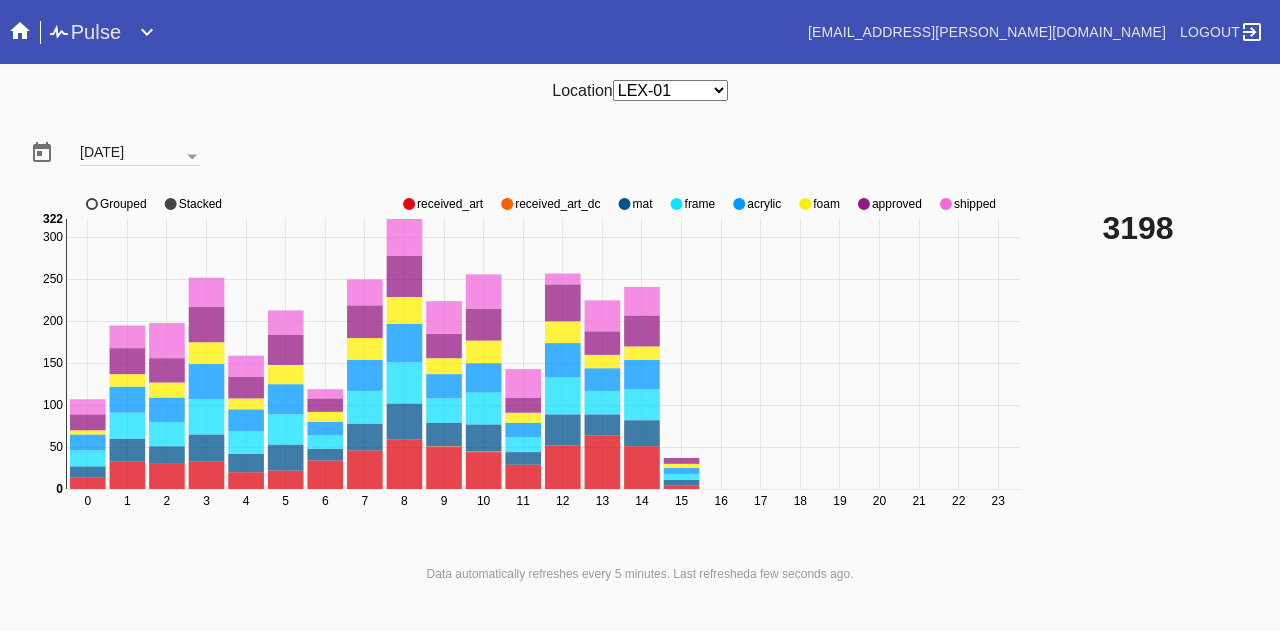 click on "Any Location DCA-05 ELP-01 LAS-01 LEX-01 LEX-03" at bounding box center [670, 90] 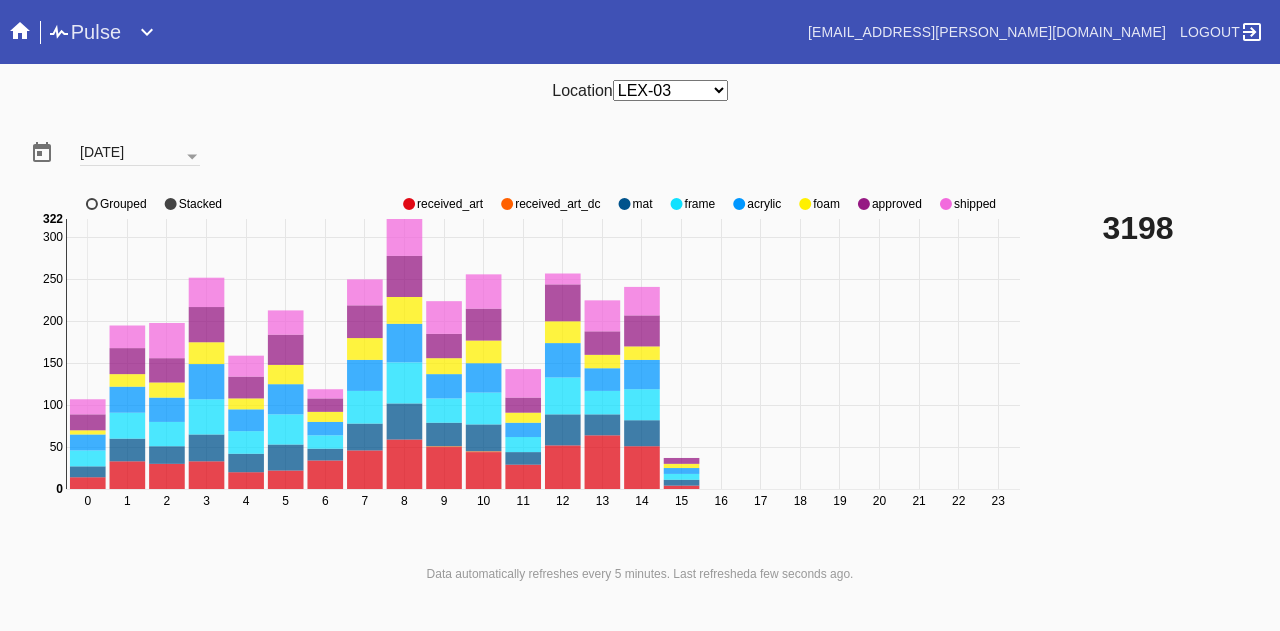 click on "Any Location DCA-05 ELP-01 LAS-01 LEX-01 LEX-03" at bounding box center (670, 90) 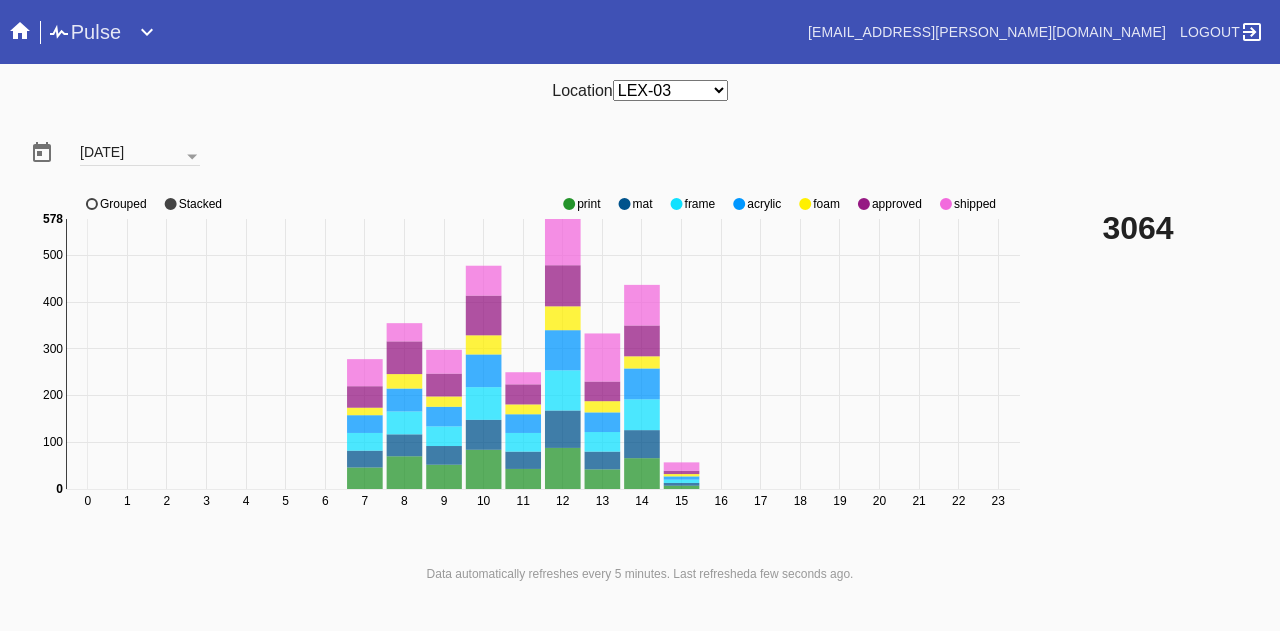 click on "shipped" 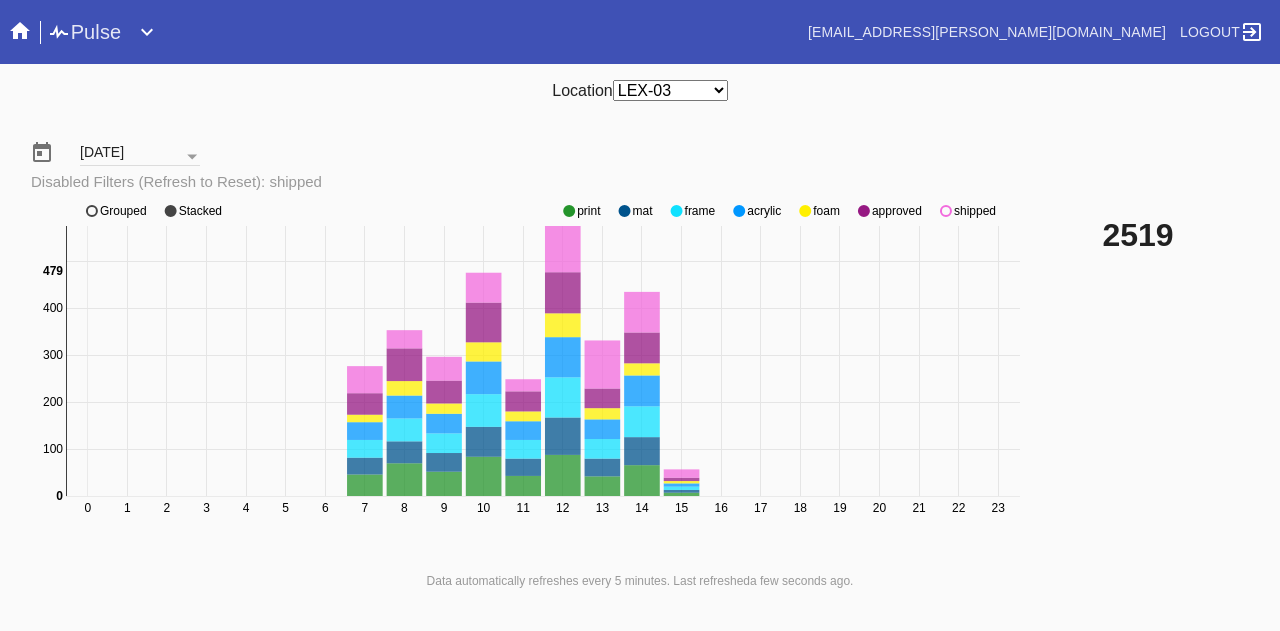 click on "0 1 2 3 4 5 6 7 8 9 10 11 12 13 14 15 16 17 18 19 20 21 22 23 0 100 200 300 400 500 0 479 print mat frame acrylic foam approved shipped Grouped Stacked" 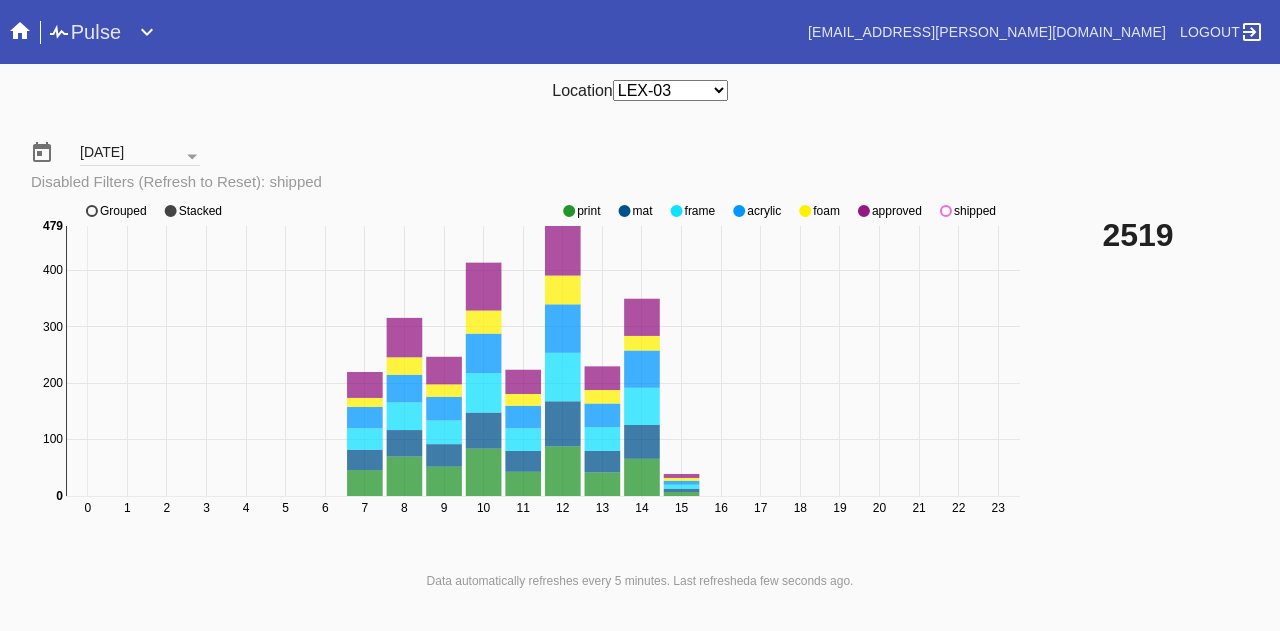 click on "shipped" 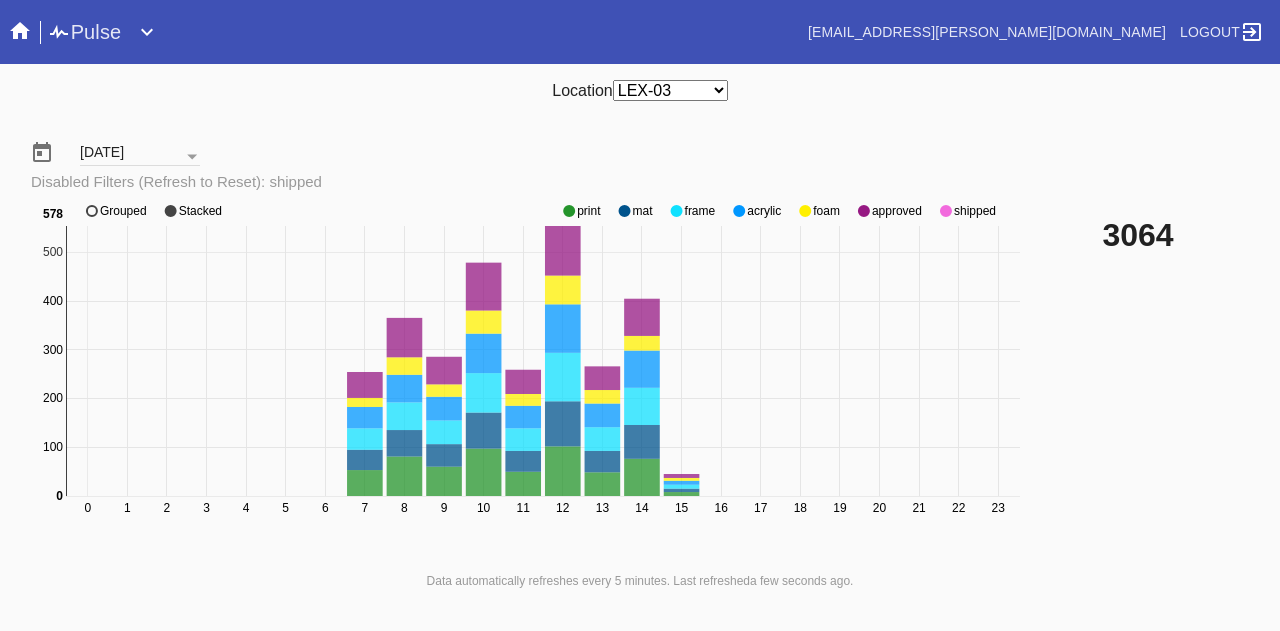 click on "shipped" 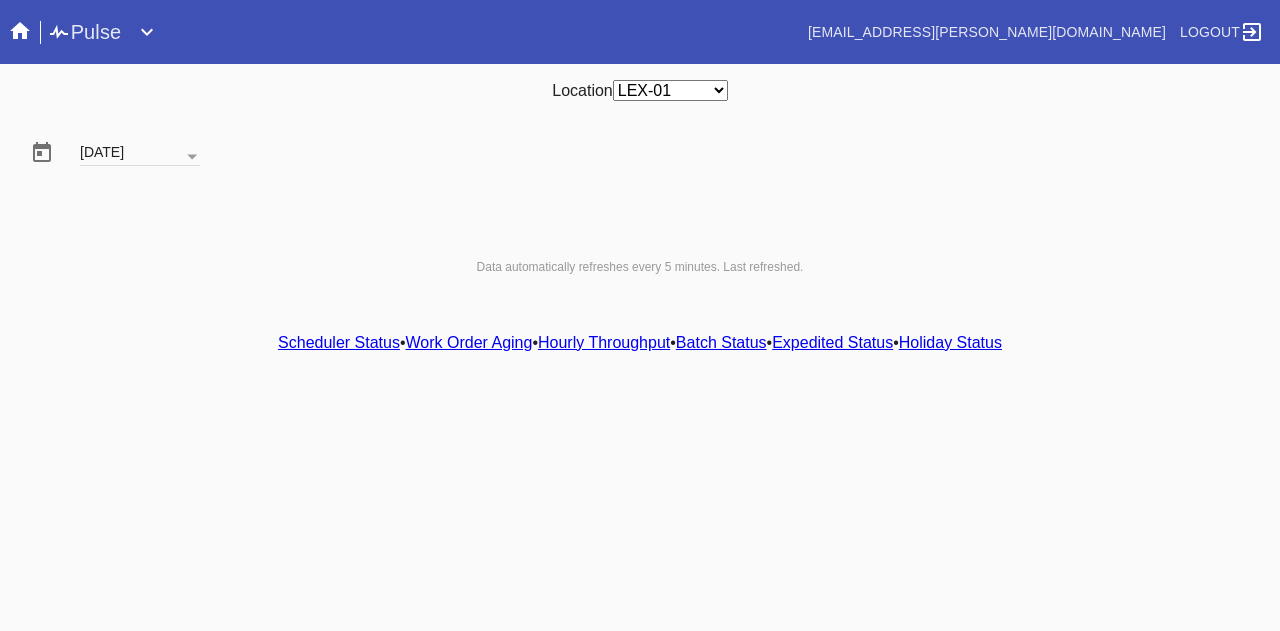 scroll, scrollTop: 0, scrollLeft: 0, axis: both 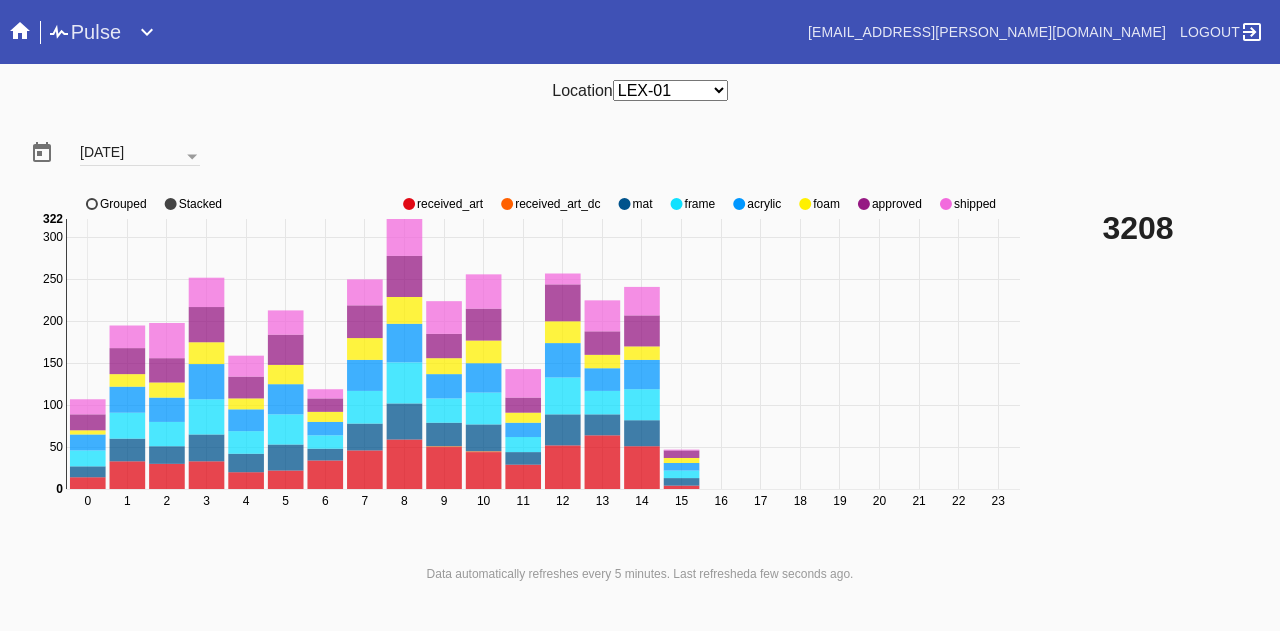 click on "Any Location DCA-05 ELP-01 LAS-01 LEX-01 LEX-03" at bounding box center [670, 90] 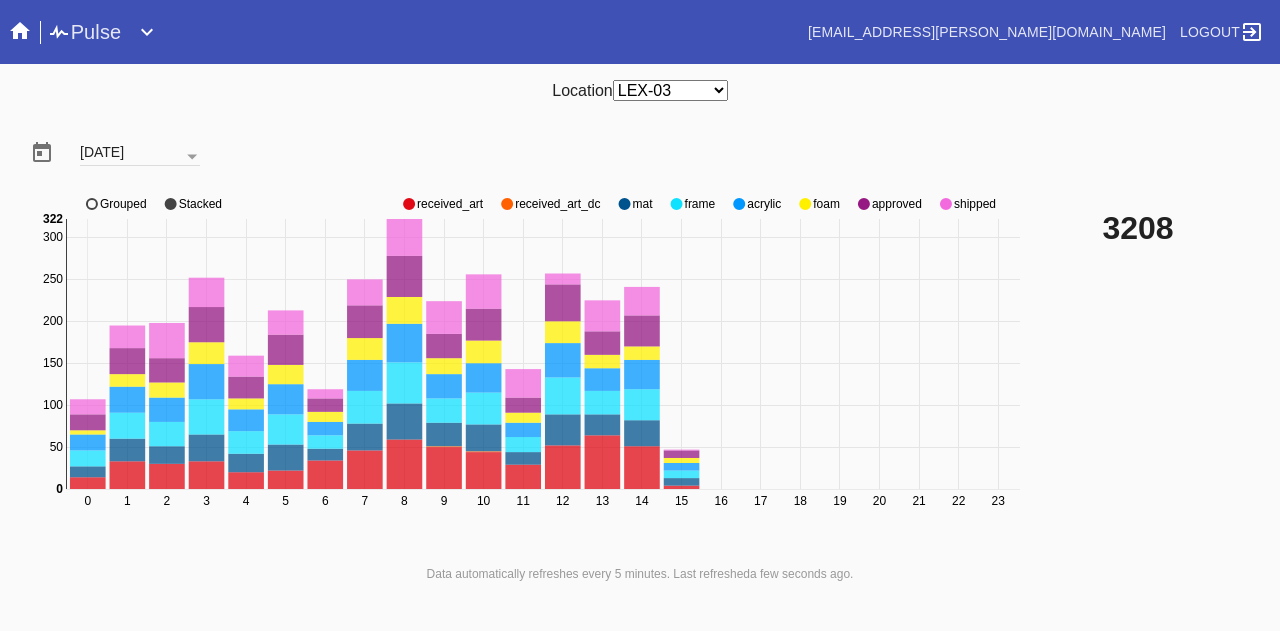 click on "Any Location DCA-05 ELP-01 LAS-01 LEX-01 LEX-03" at bounding box center [670, 90] 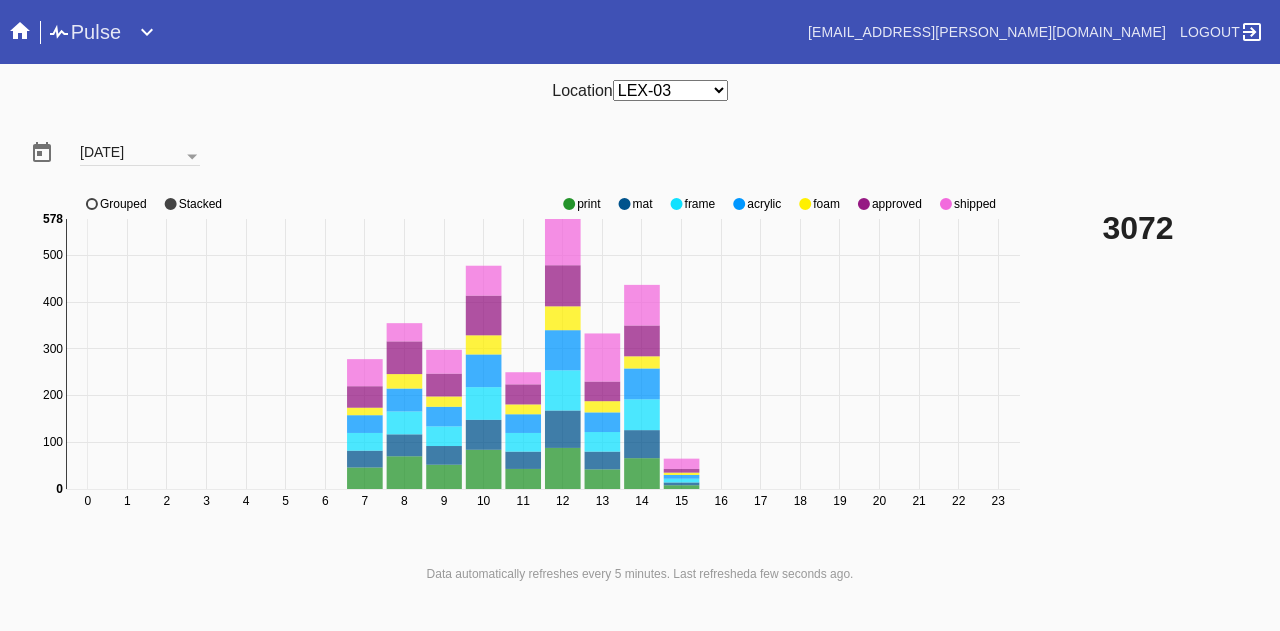 click on "shipped" 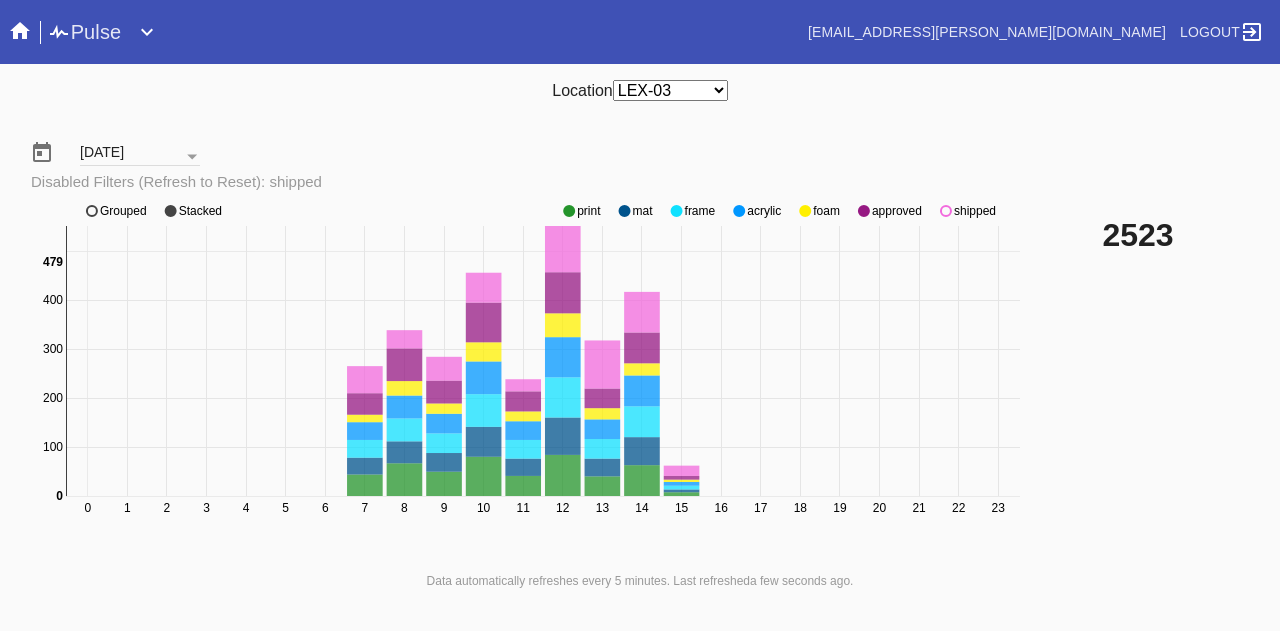 click on "0 1 2 3 4 5 6 7 8 9 10 11 12 13 14 15 16 17 18 19 20 21 22 23 0 100 200 300 400 500 0 479 print mat frame acrylic foam approved shipped Grouped Stacked" 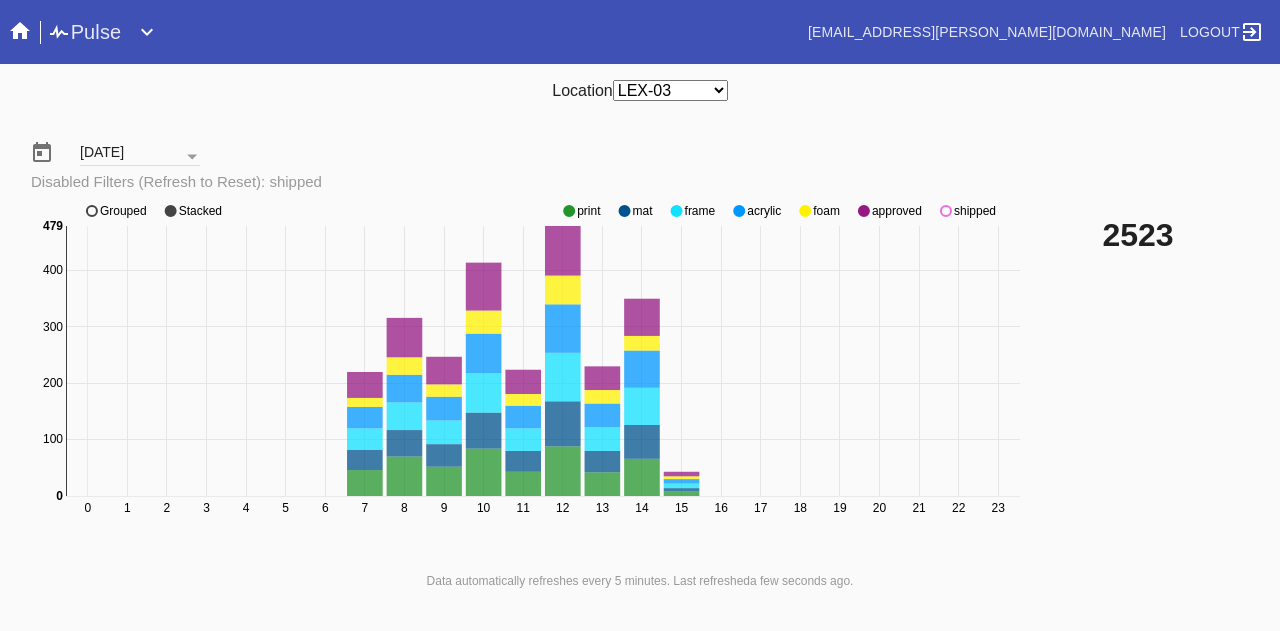 click on "shipped" 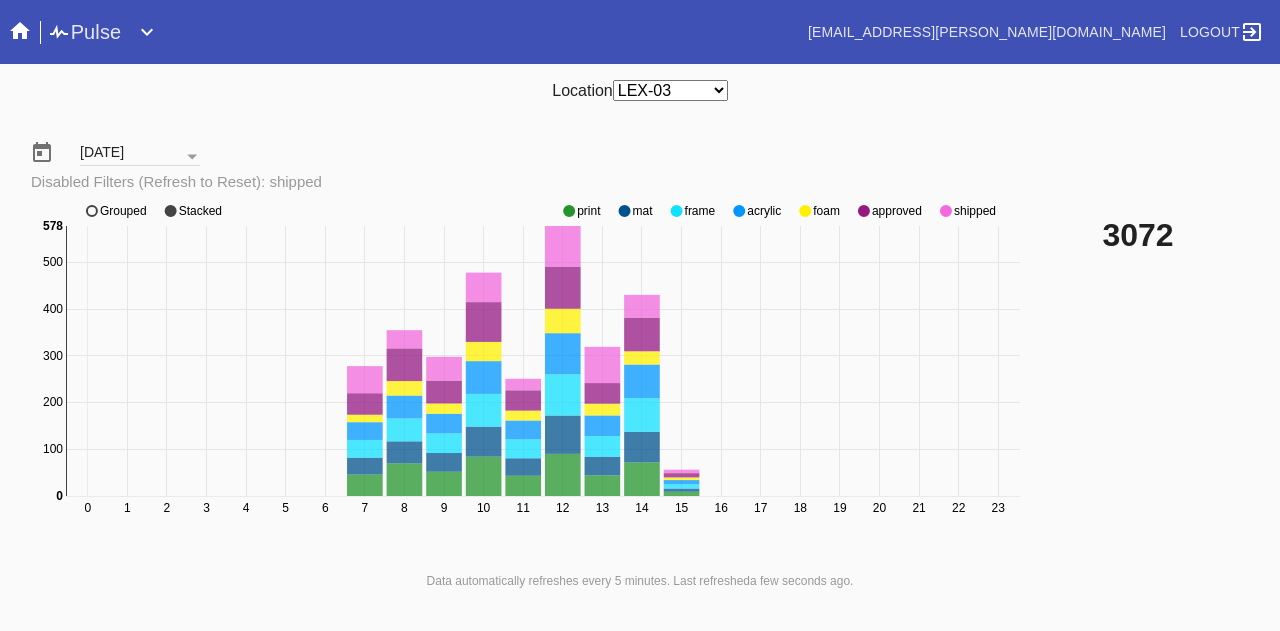 click on "shipped" 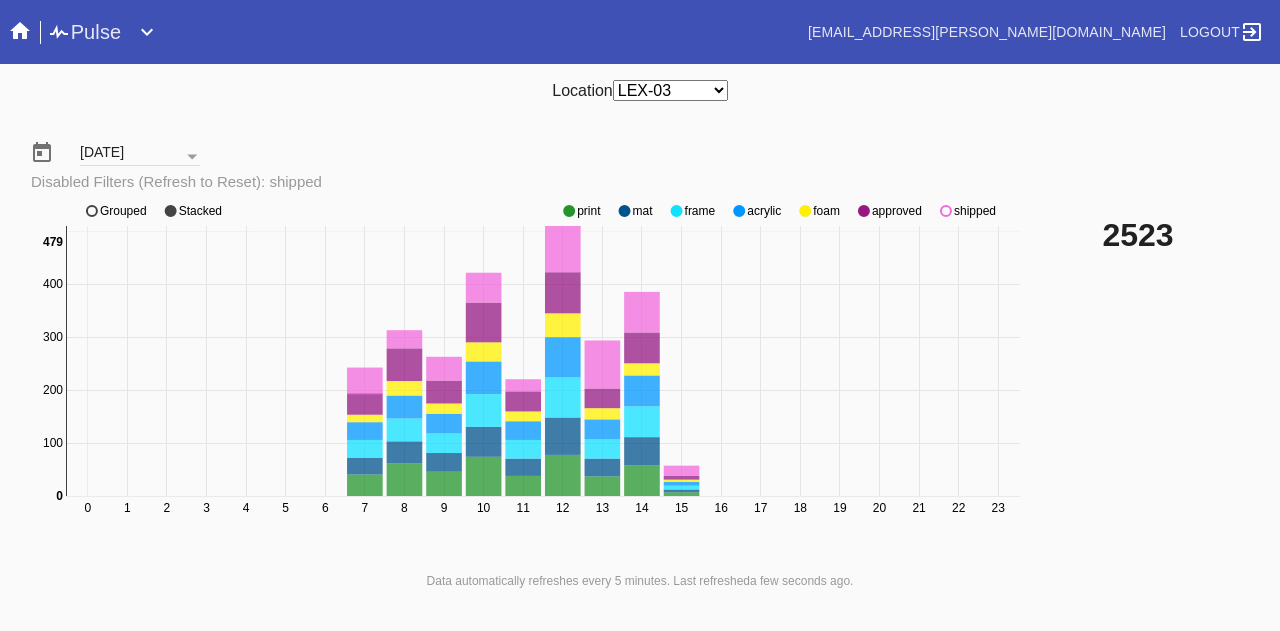 click on "shipped" 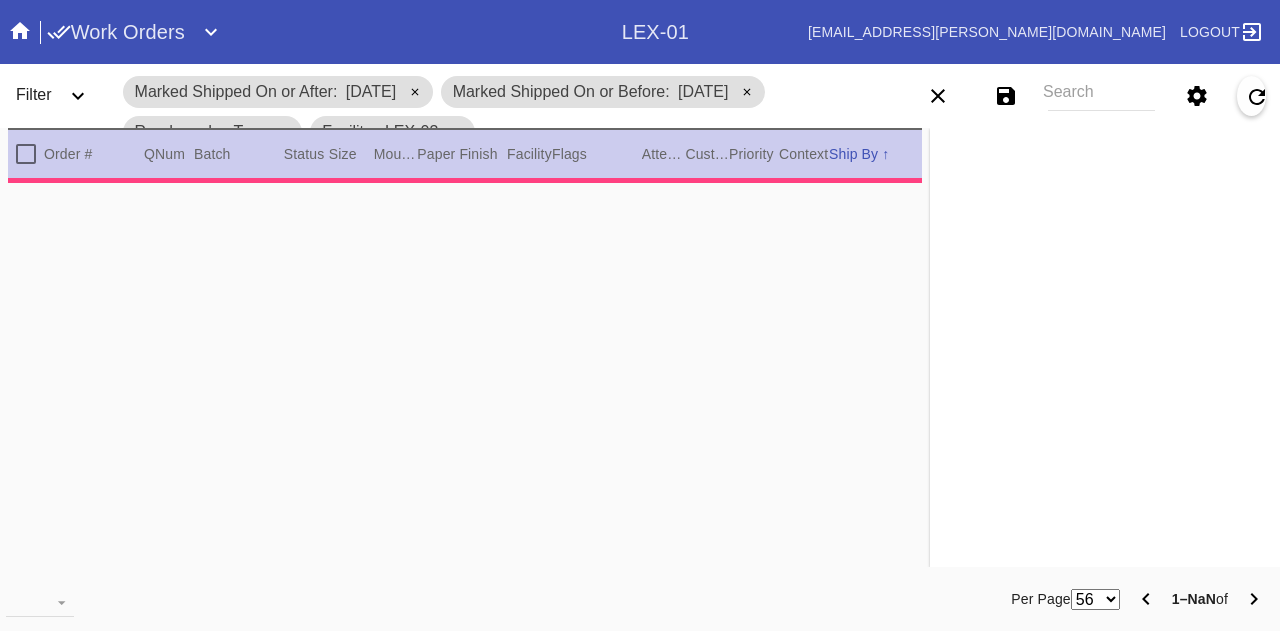 scroll, scrollTop: 0, scrollLeft: 0, axis: both 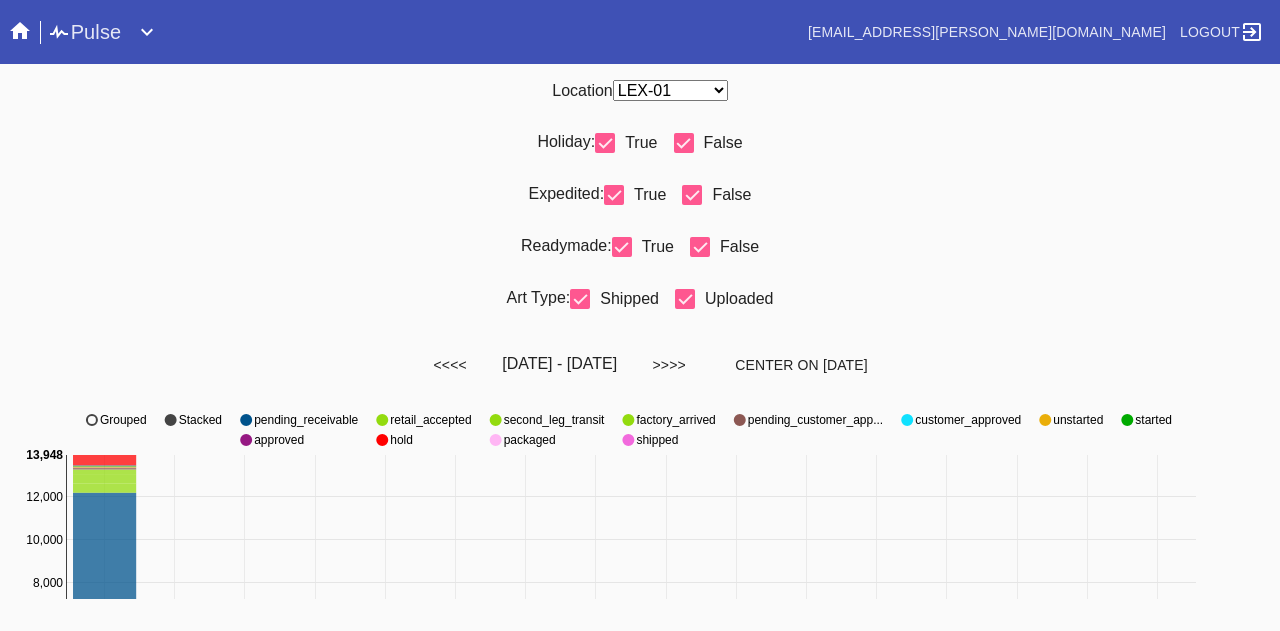click on "Any Location DCA-05 ELP-01 LAS-01 LEX-01 LEX-03" at bounding box center [670, 90] 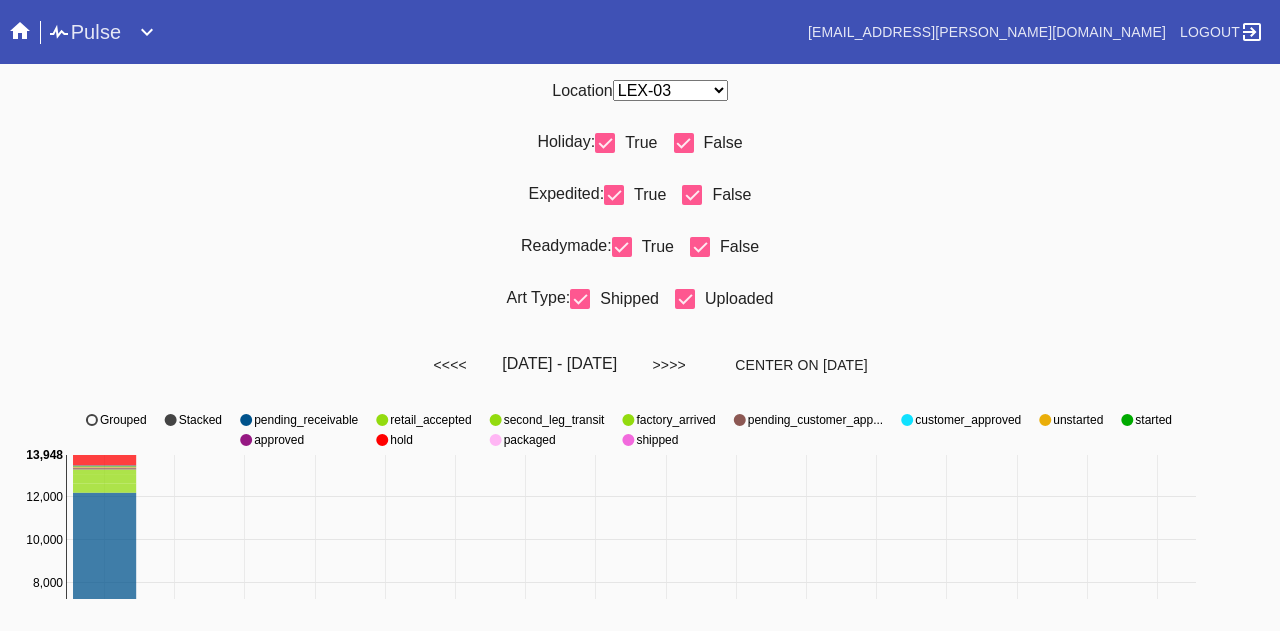 click on "Any Location DCA-05 ELP-01 LAS-01 LEX-01 LEX-03" at bounding box center (670, 90) 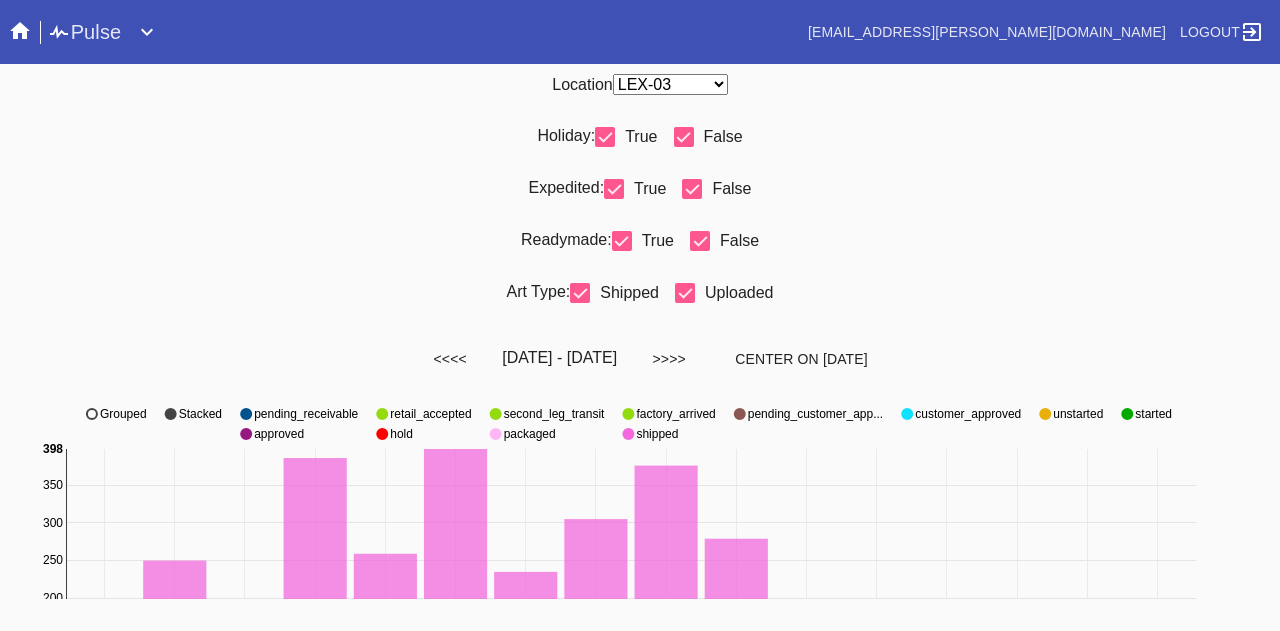 scroll, scrollTop: 0, scrollLeft: 0, axis: both 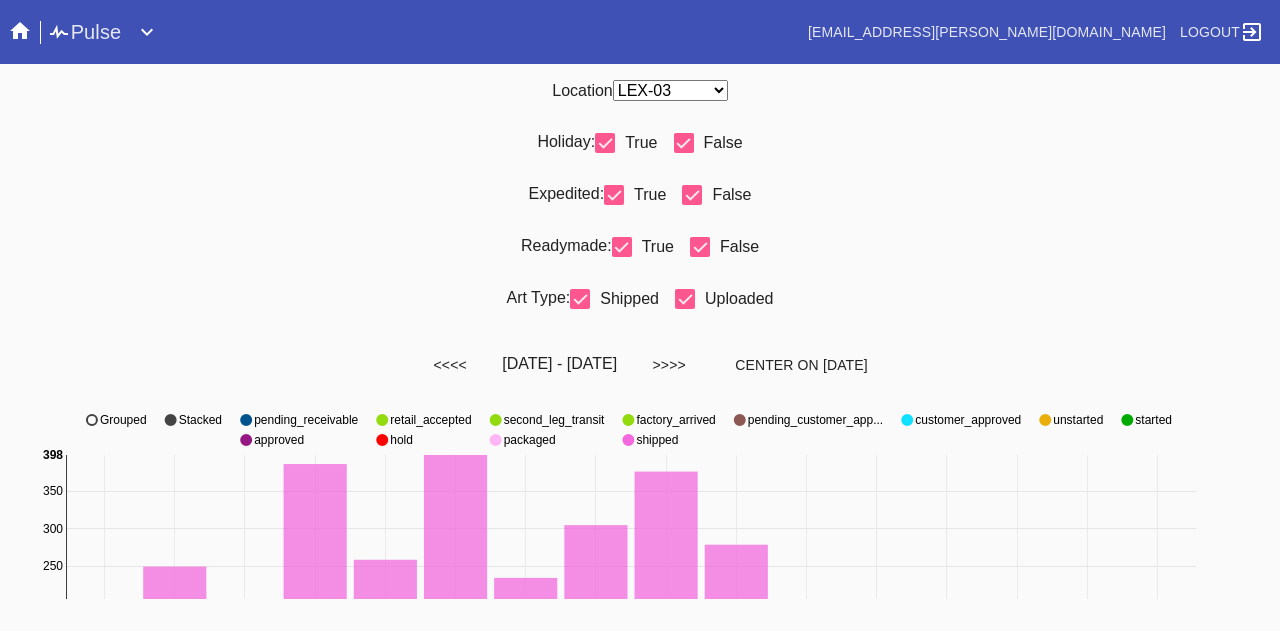 click at bounding box center [605, 143] 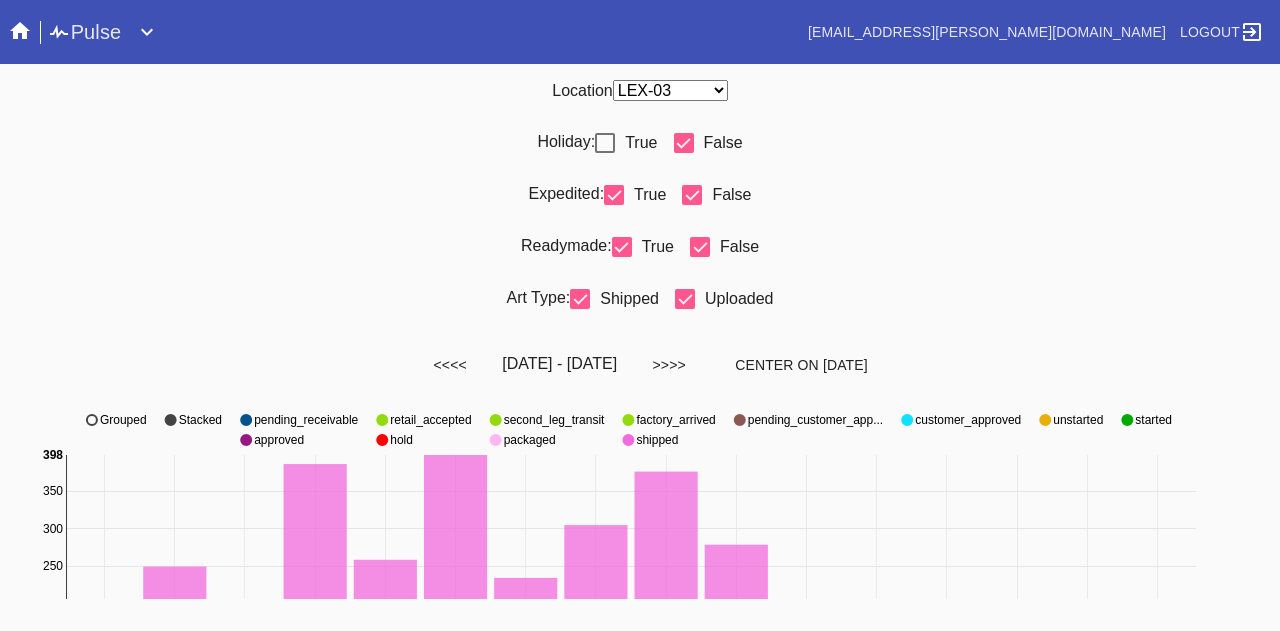 click at bounding box center (614, 195) 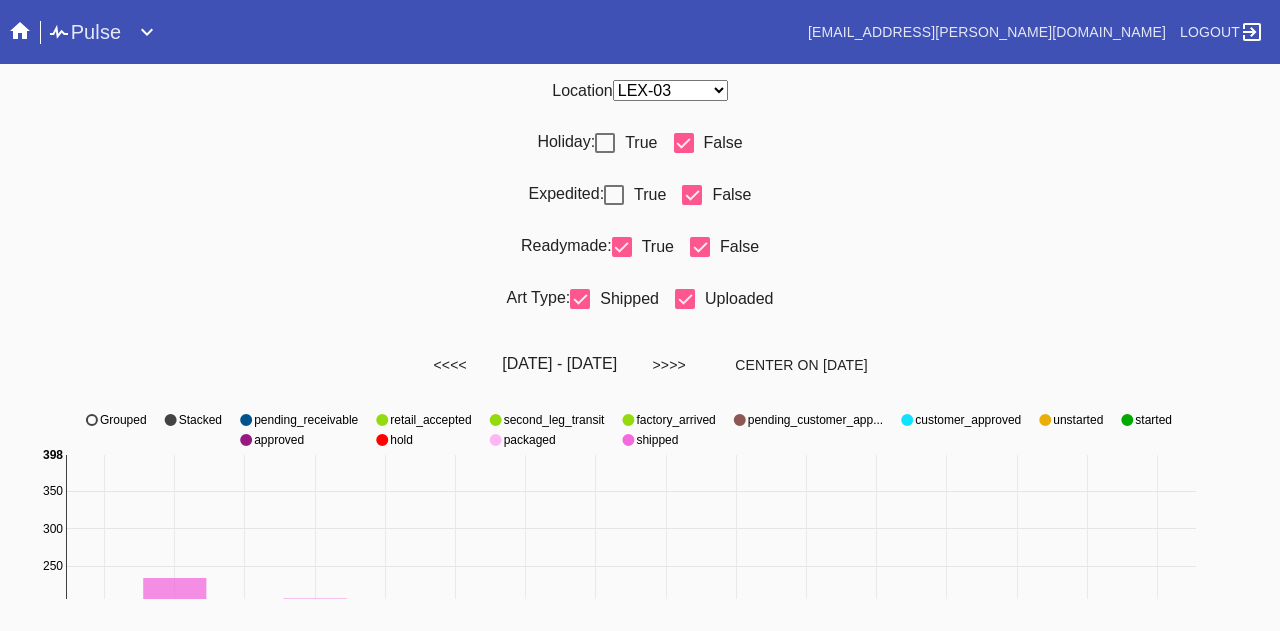 click at bounding box center [700, 247] 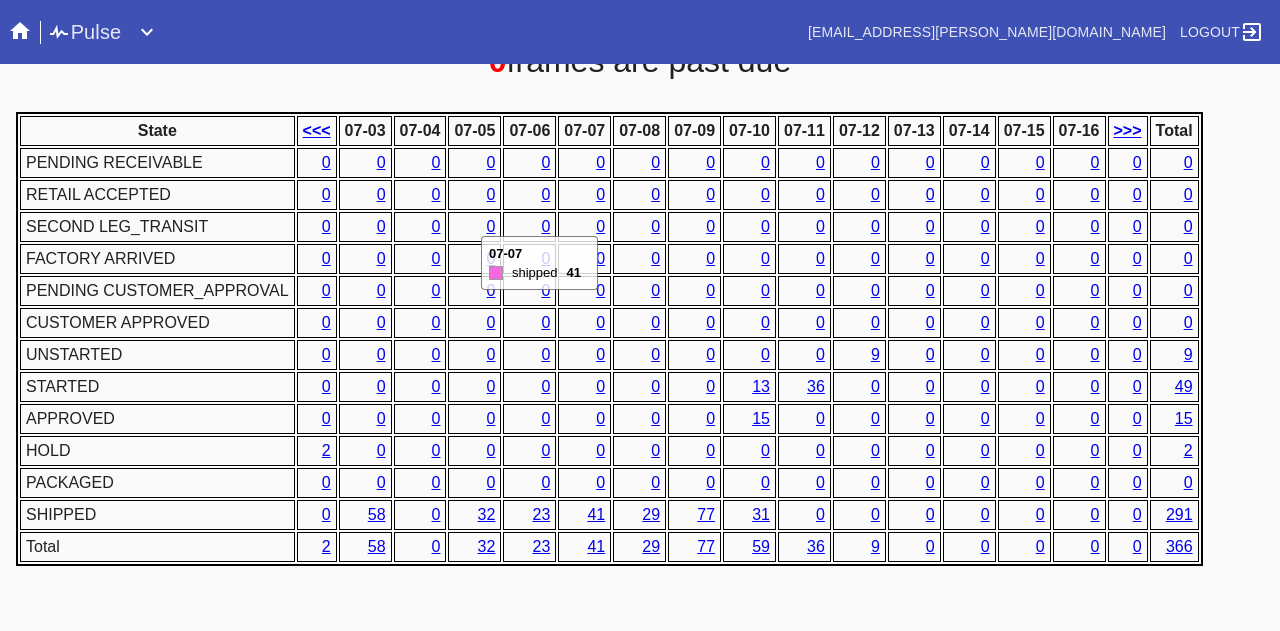 scroll, scrollTop: 1018, scrollLeft: 0, axis: vertical 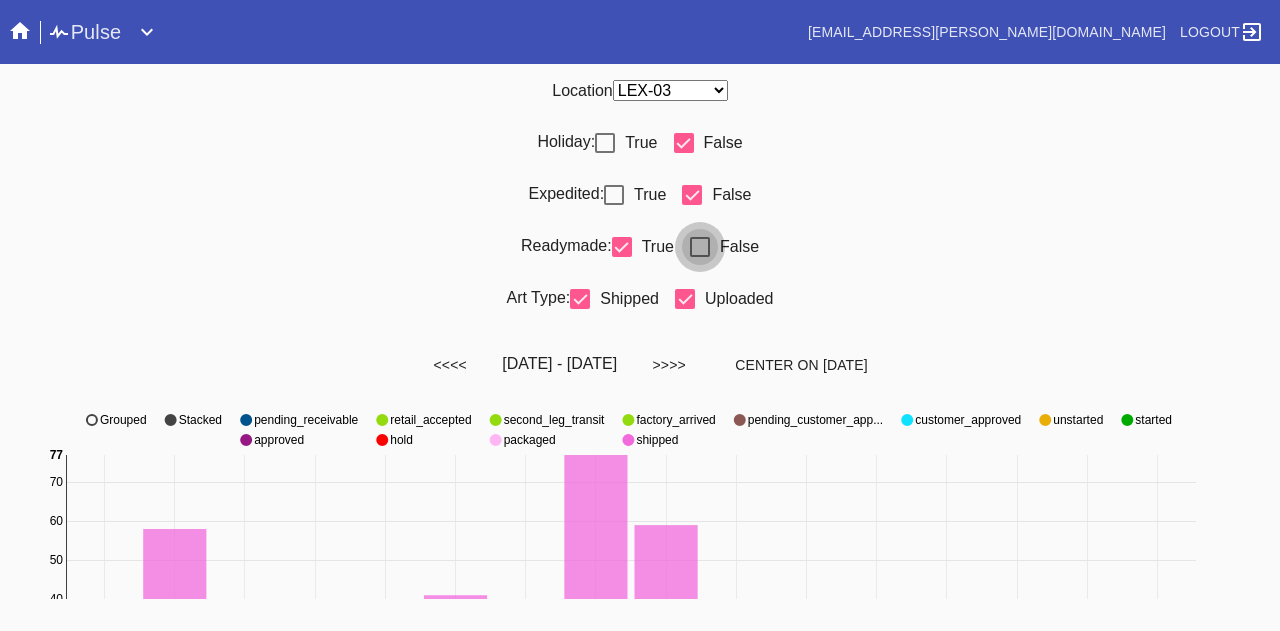 click at bounding box center [700, 247] 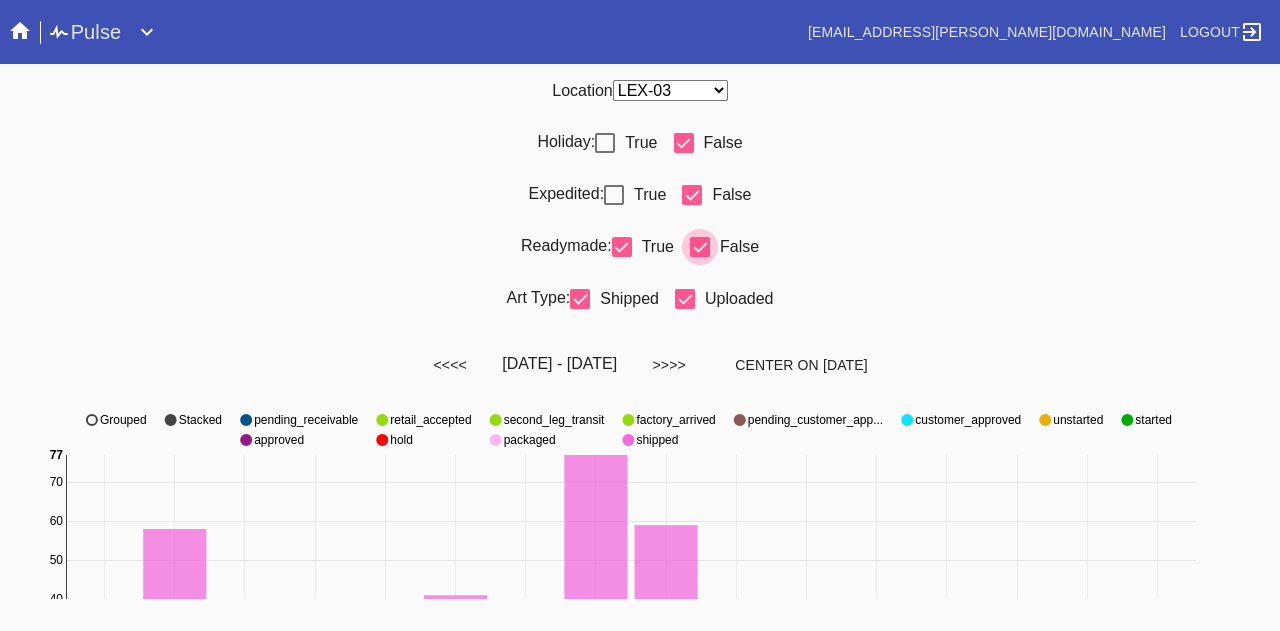 click at bounding box center (614, 195) 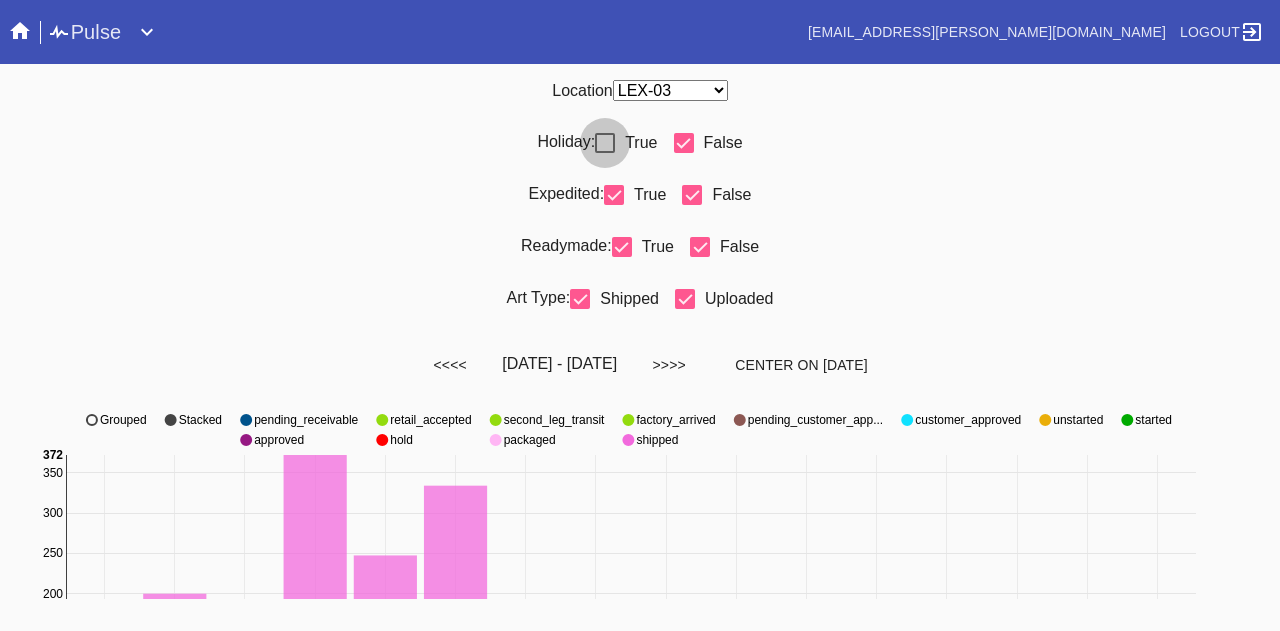 click at bounding box center (605, 143) 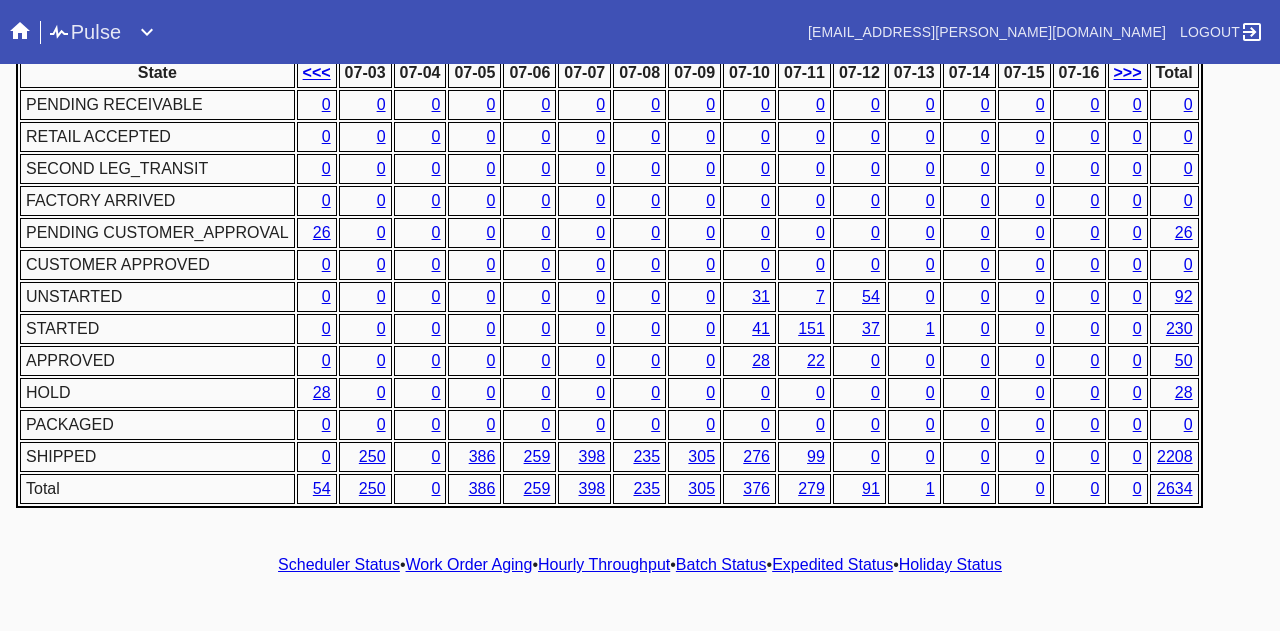 scroll, scrollTop: 1018, scrollLeft: 0, axis: vertical 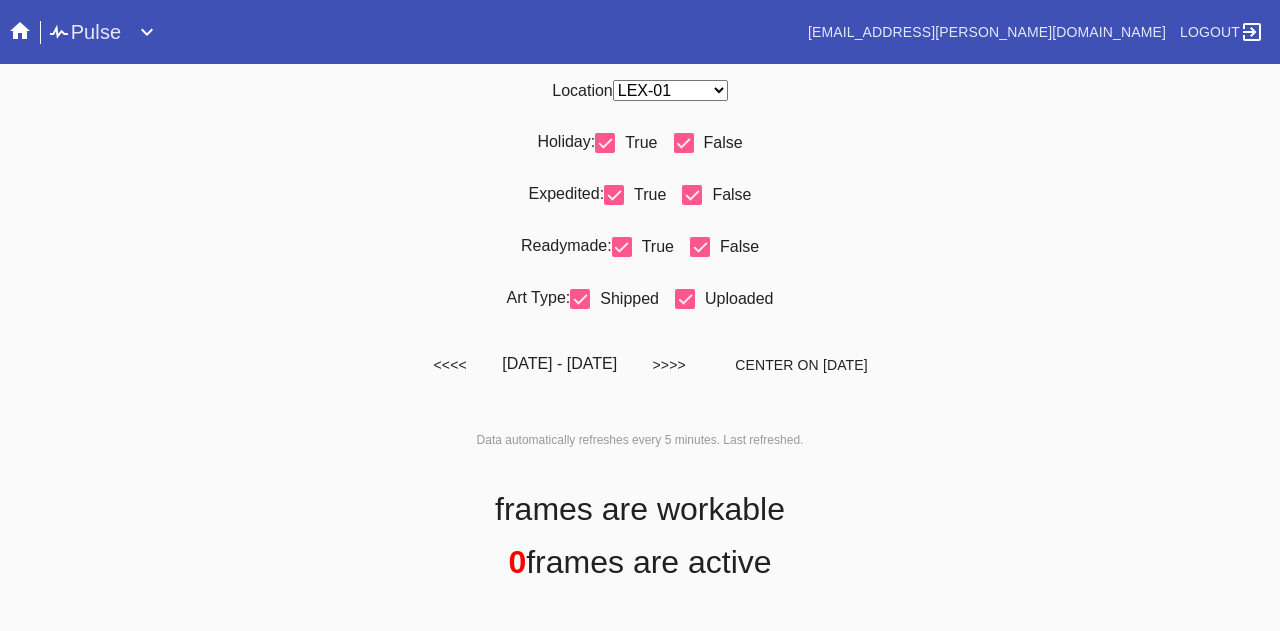 click on "Any Location DCA-05 ELP-01 LAS-01 LEX-01 LEX-03" at bounding box center [670, 90] 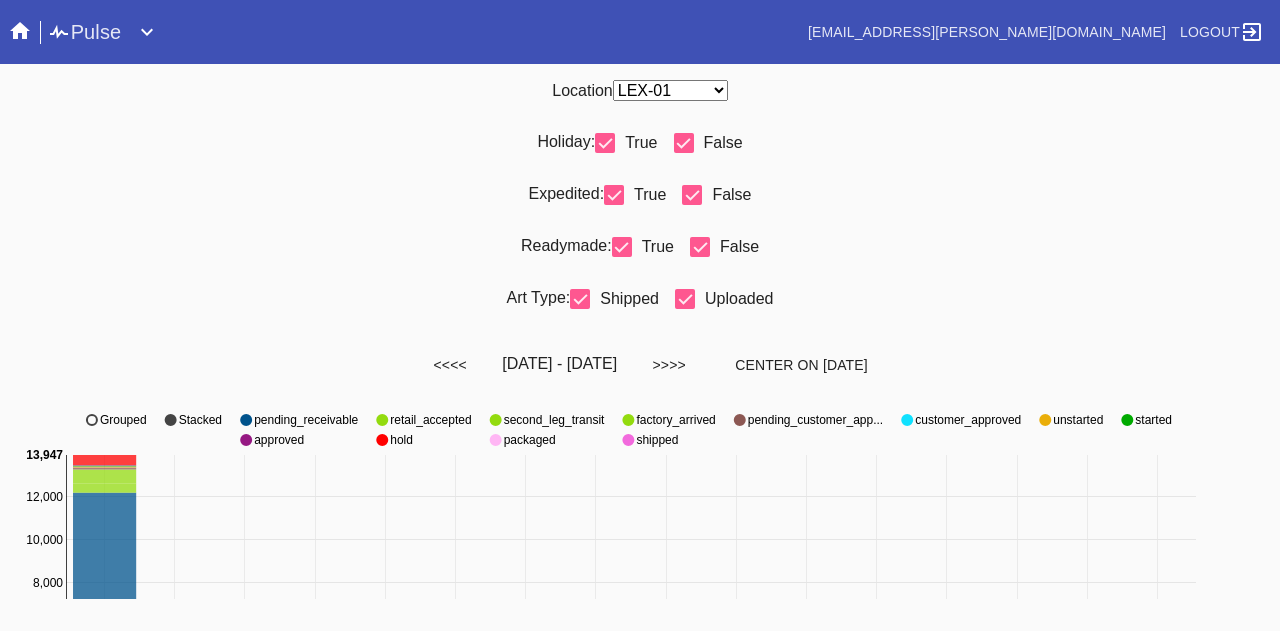 select on "number:31" 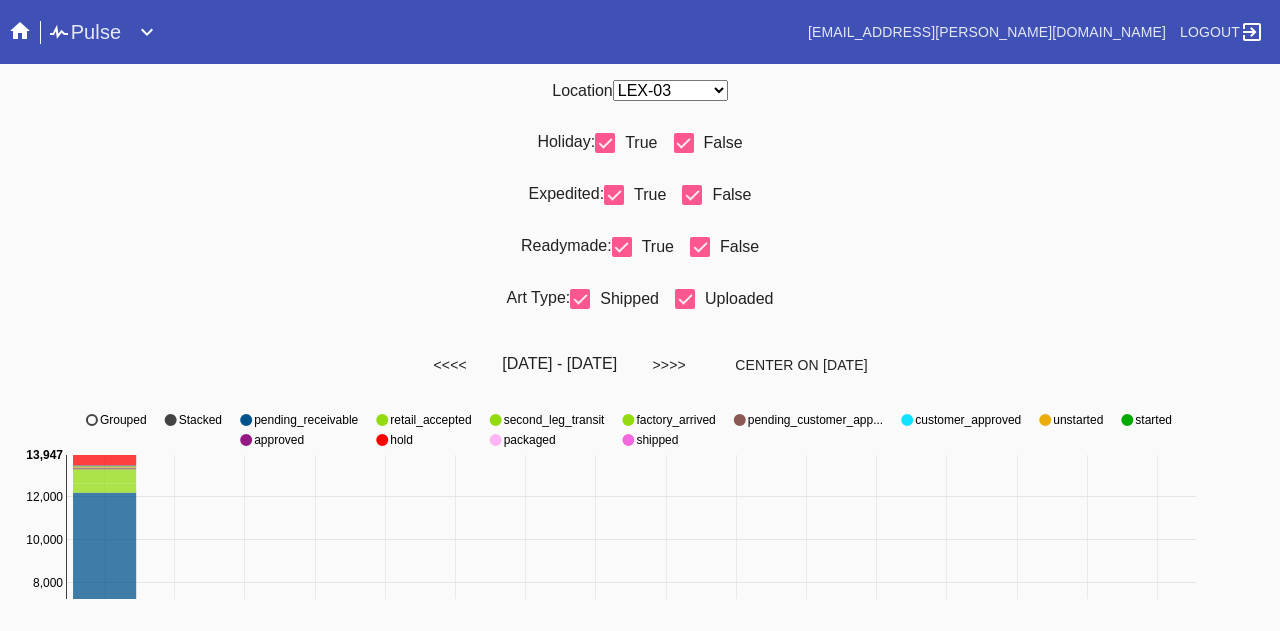click on "Any Location DCA-05 ELP-01 LAS-01 LEX-01 LEX-03" at bounding box center [670, 90] 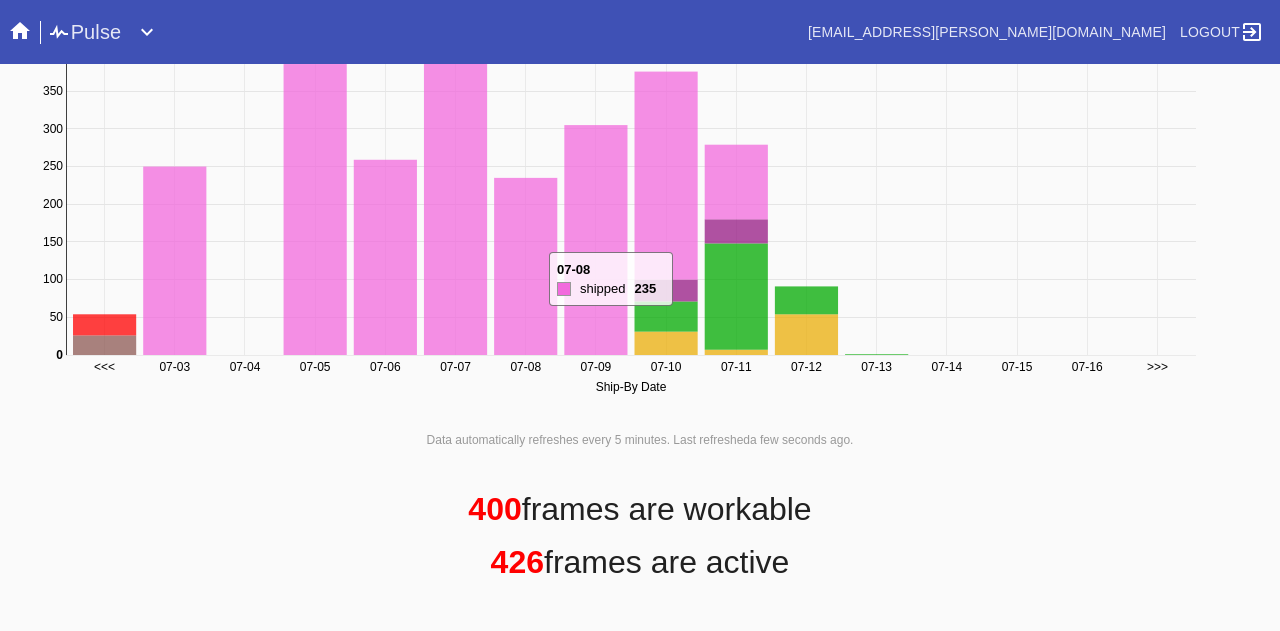 scroll, scrollTop: 0, scrollLeft: 0, axis: both 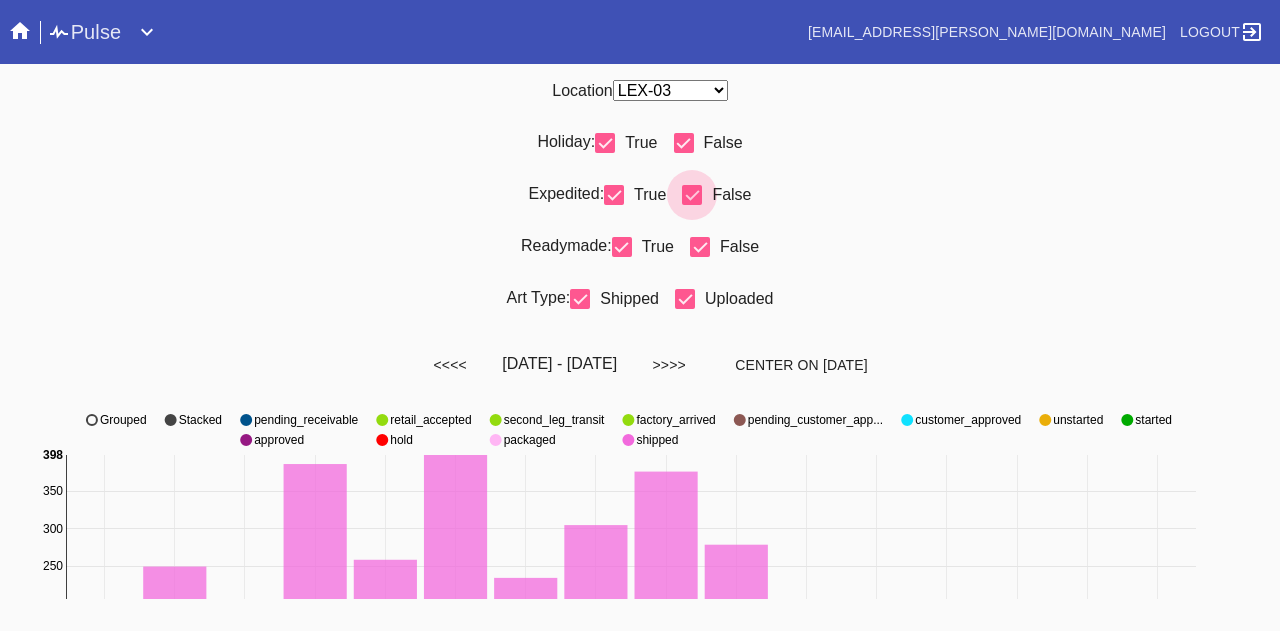 click at bounding box center (692, 195) 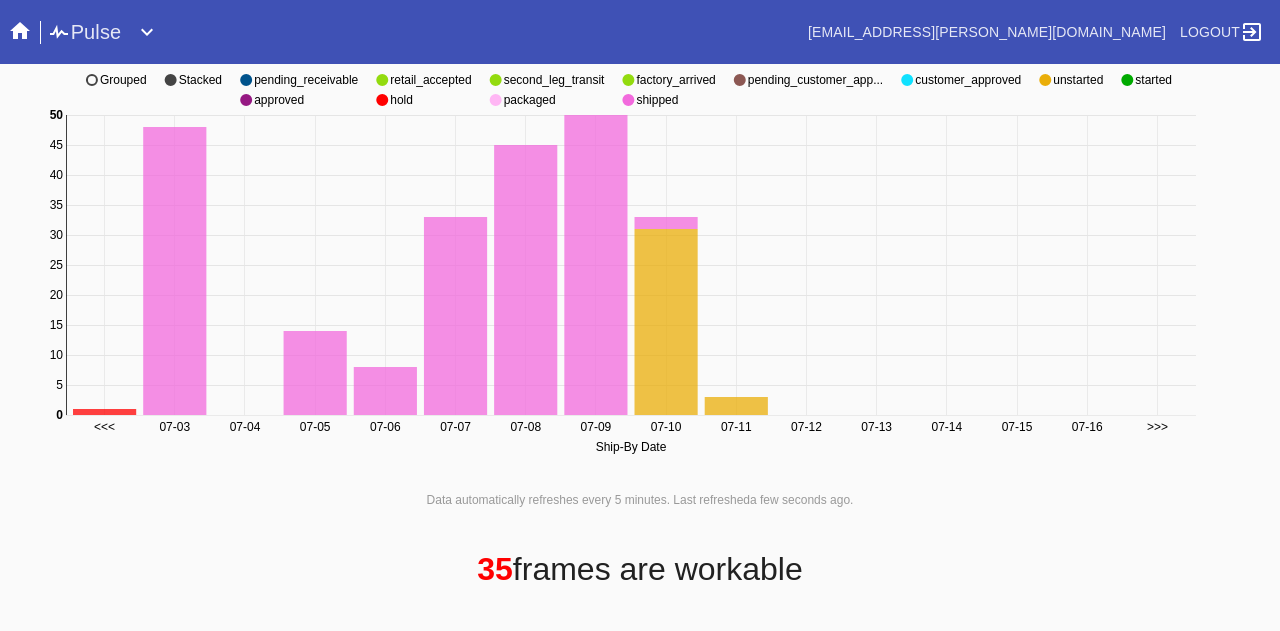 scroll, scrollTop: 0, scrollLeft: 0, axis: both 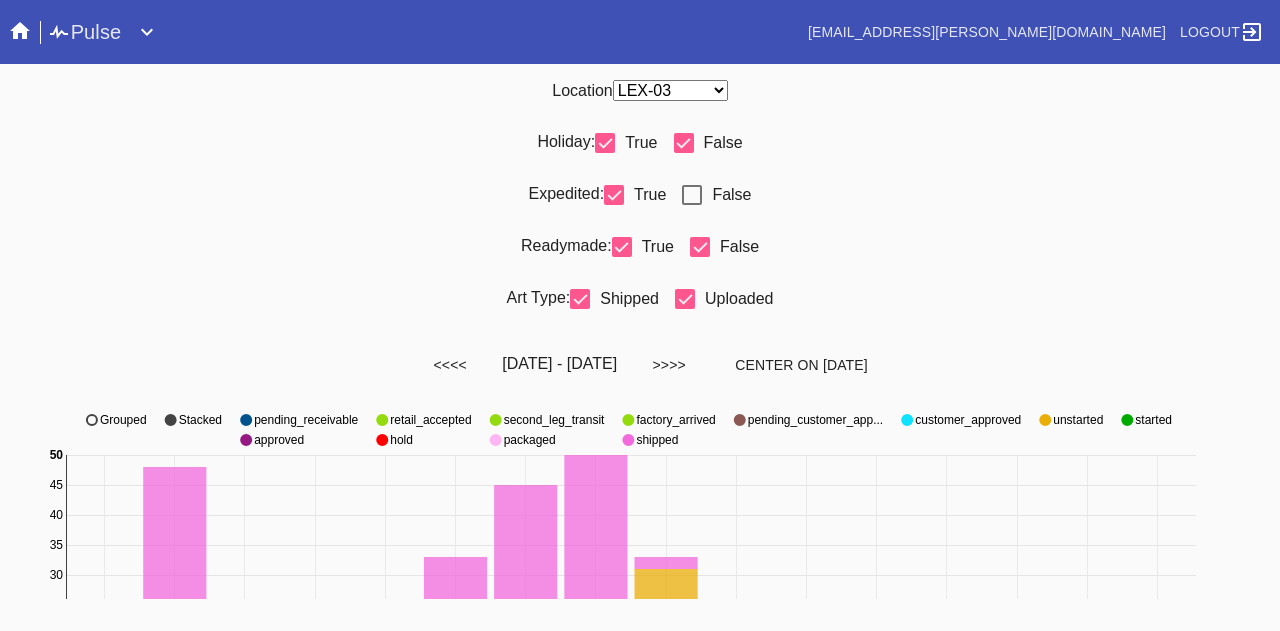 click at bounding box center [692, 195] 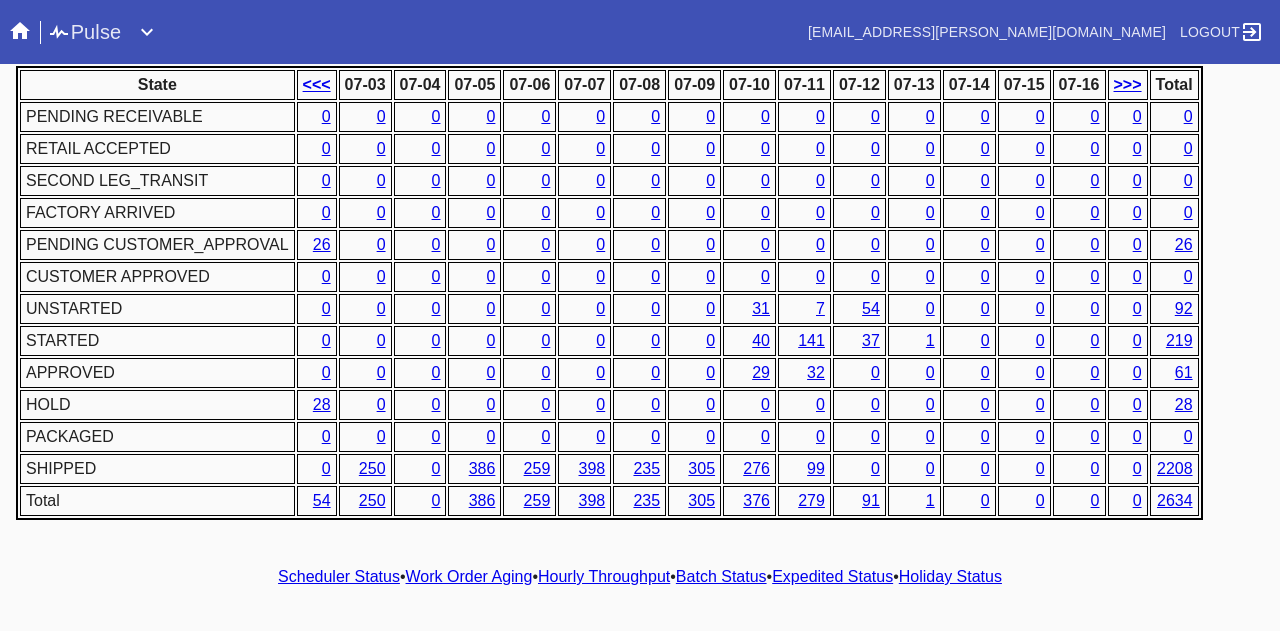 scroll, scrollTop: 1018, scrollLeft: 0, axis: vertical 